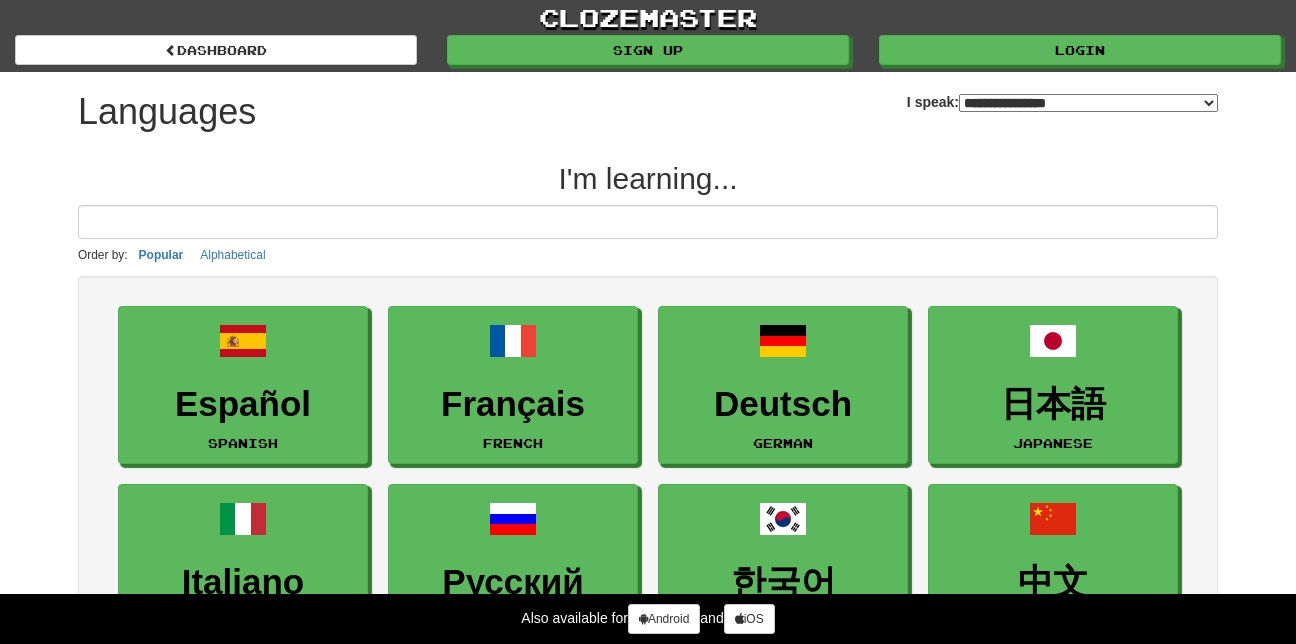 select on "*******" 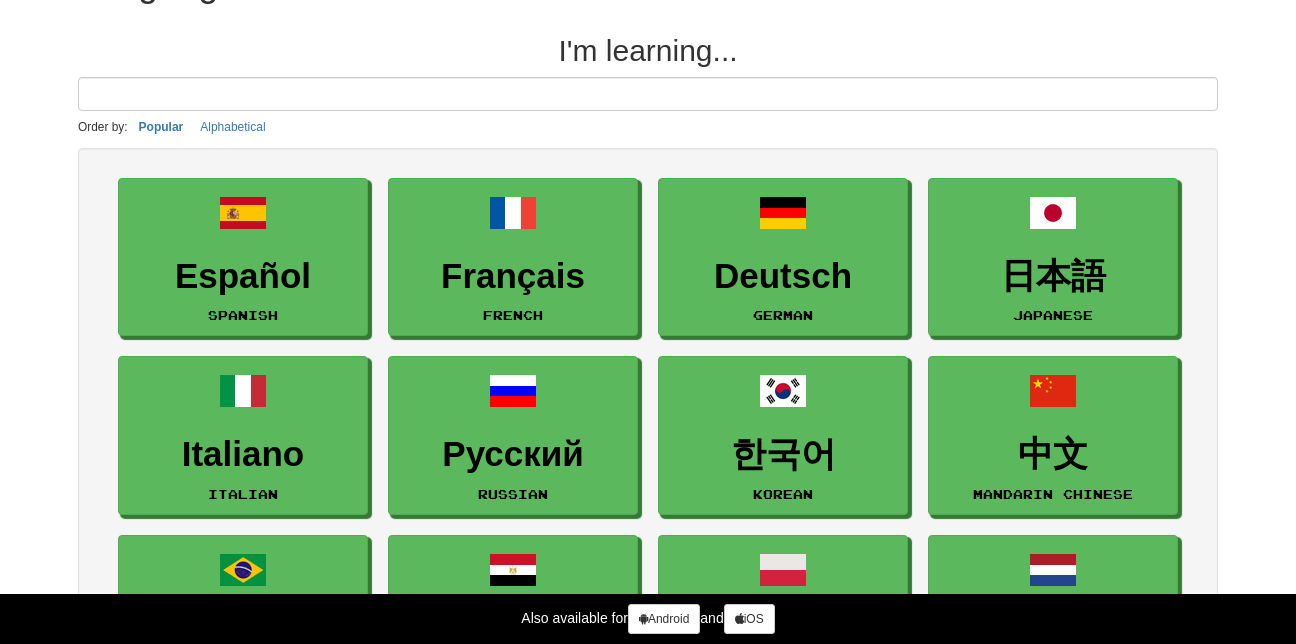 scroll, scrollTop: 264, scrollLeft: 0, axis: vertical 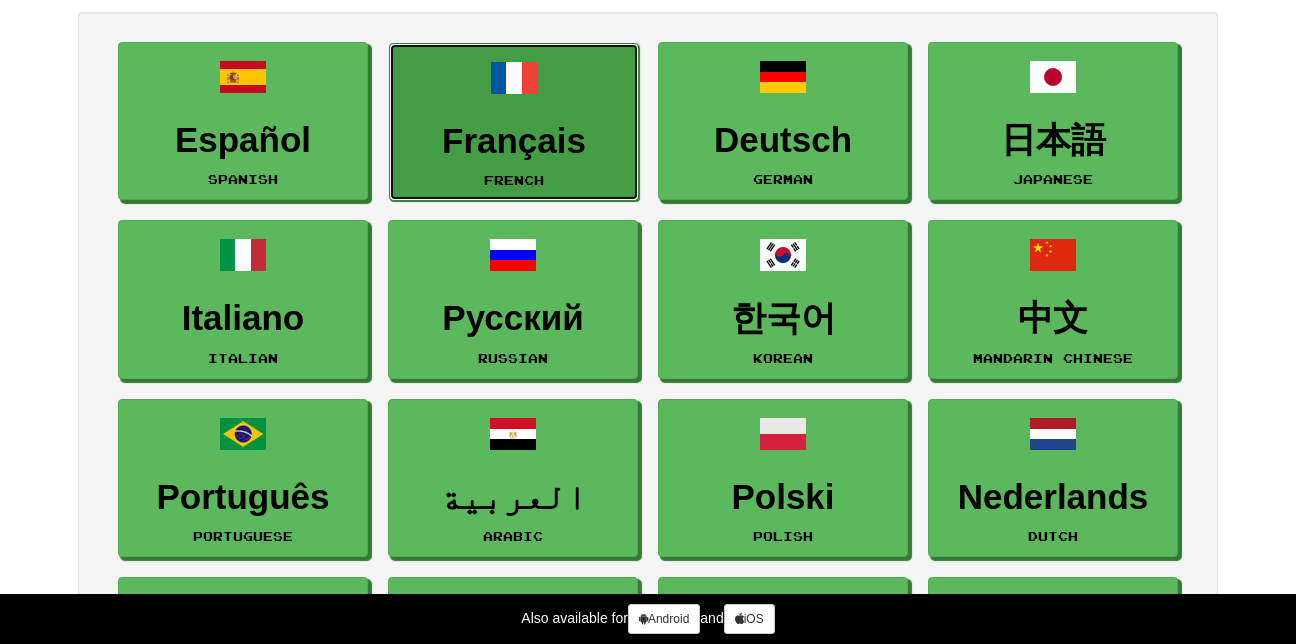 click on "Français French" at bounding box center (514, 122) 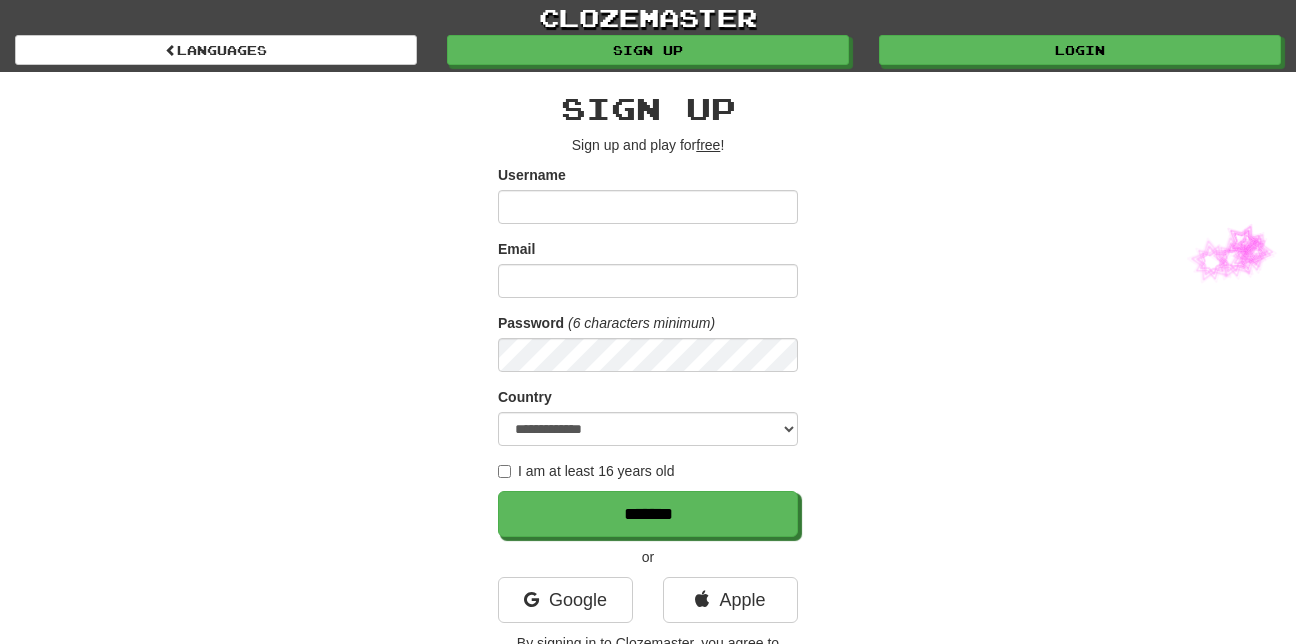 scroll, scrollTop: 0, scrollLeft: 0, axis: both 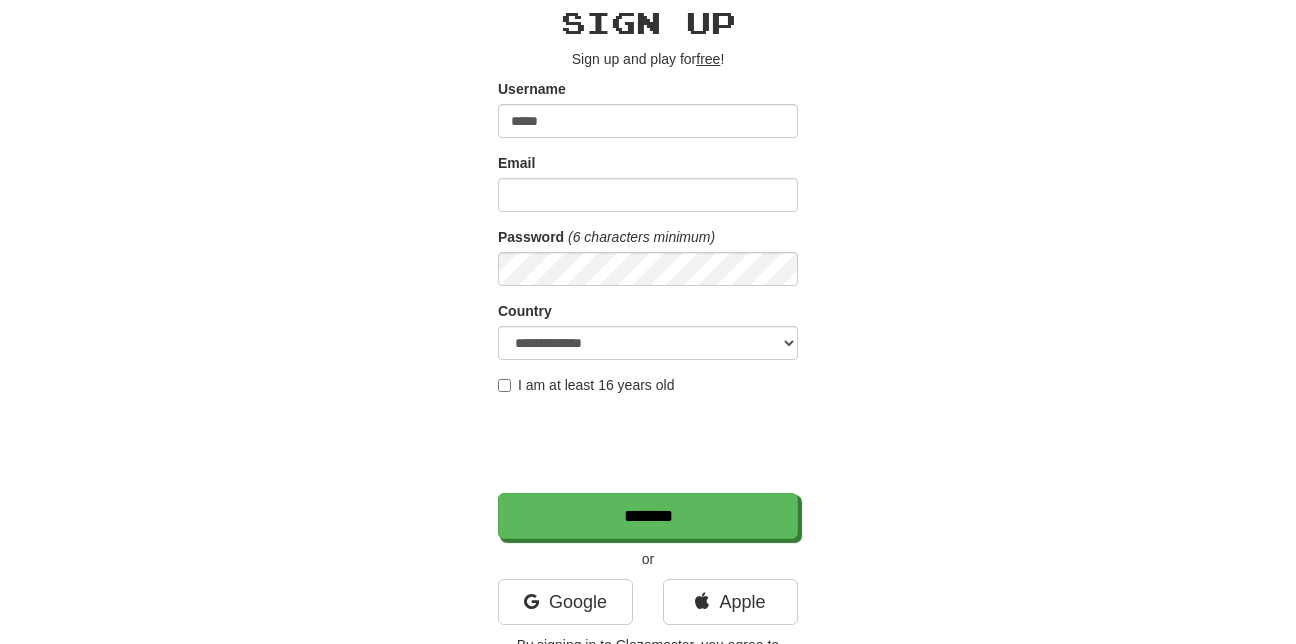 type on "****" 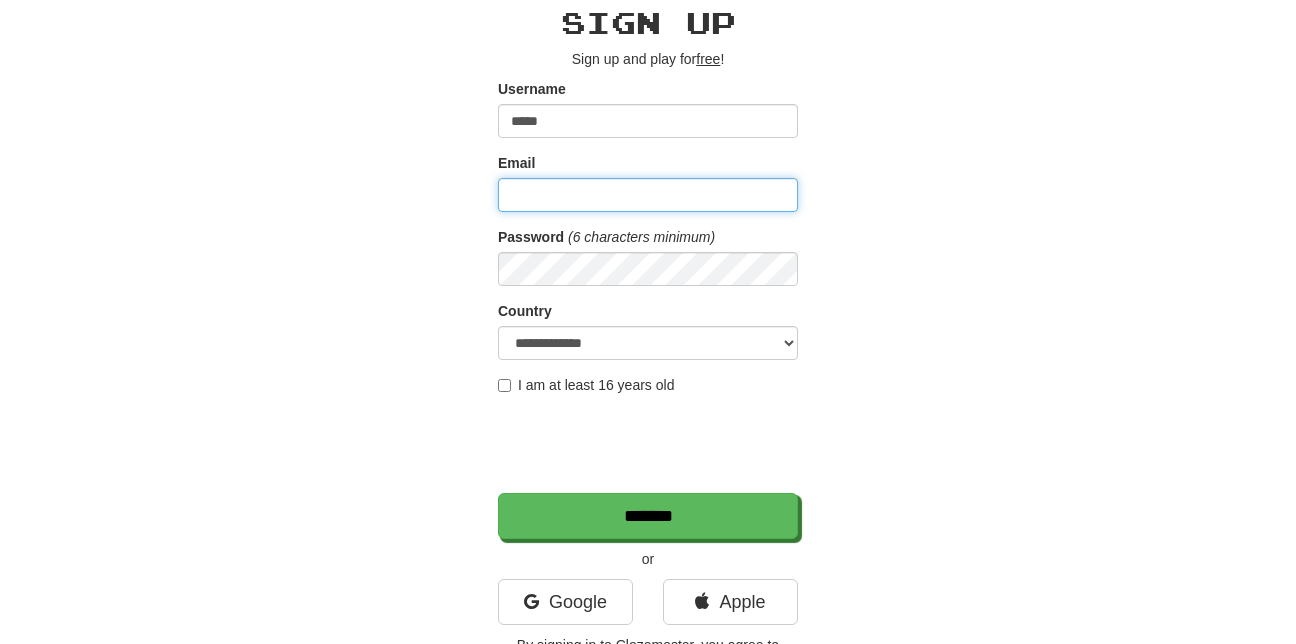 click on "Email" at bounding box center [648, 195] 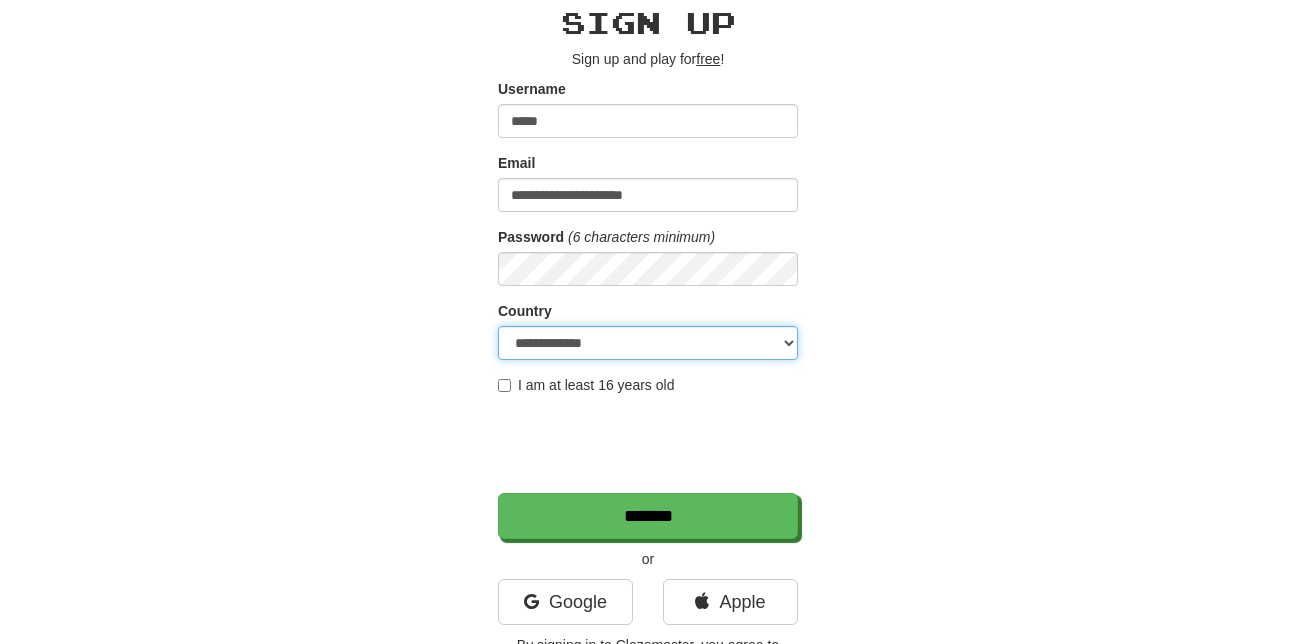 select on "**" 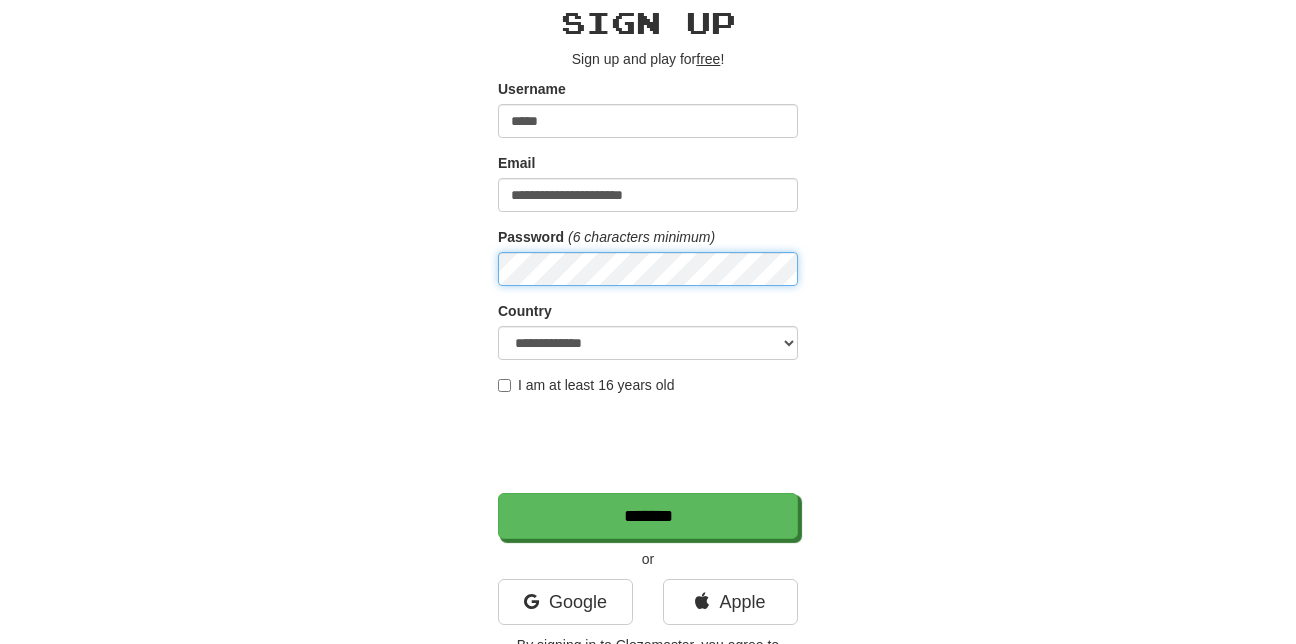scroll, scrollTop: 0, scrollLeft: 0, axis: both 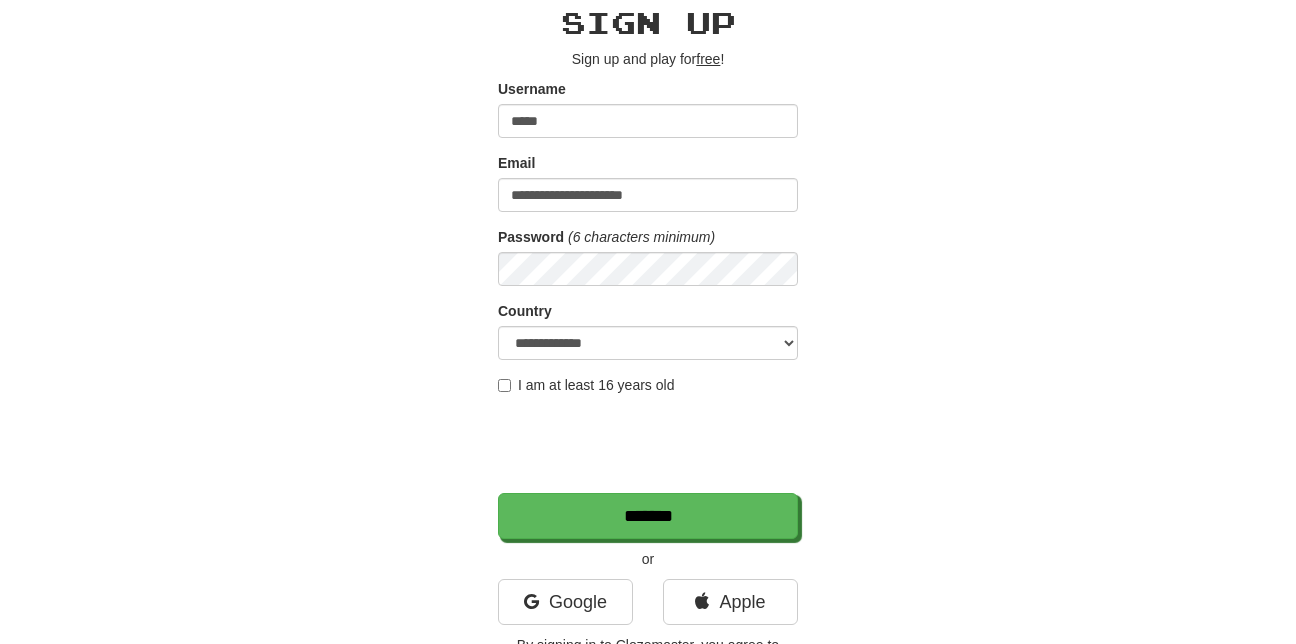 click on "I am at least 16 years old" at bounding box center [586, 385] 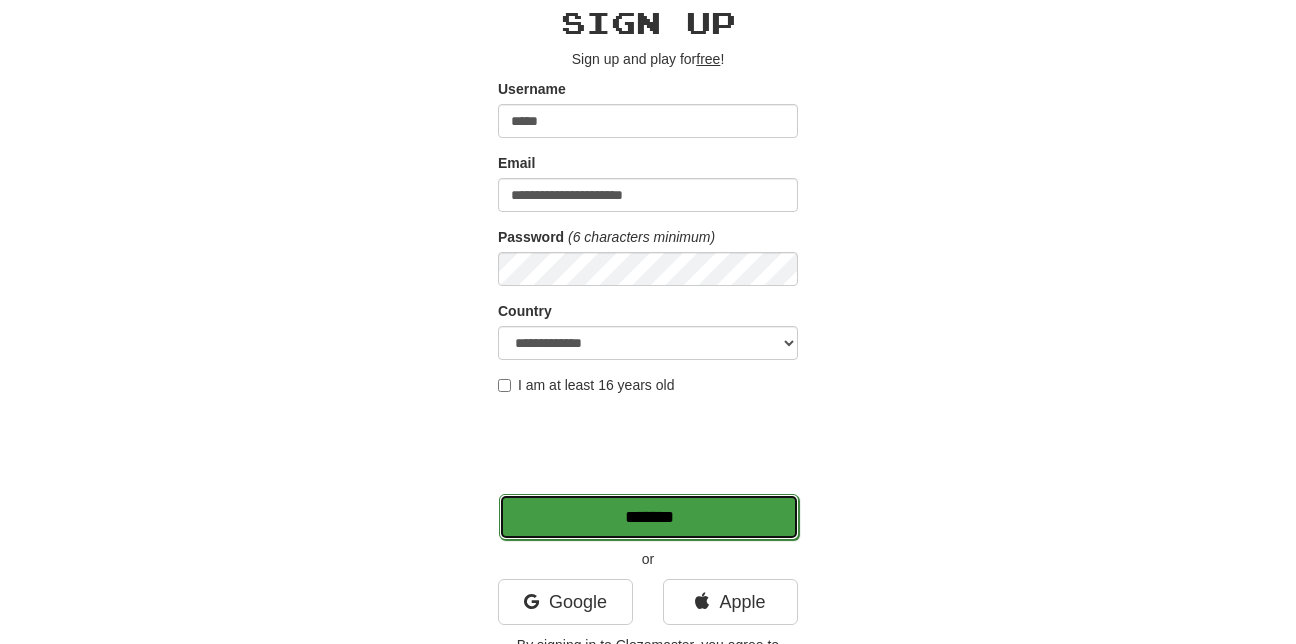 click on "*******" at bounding box center (649, 517) 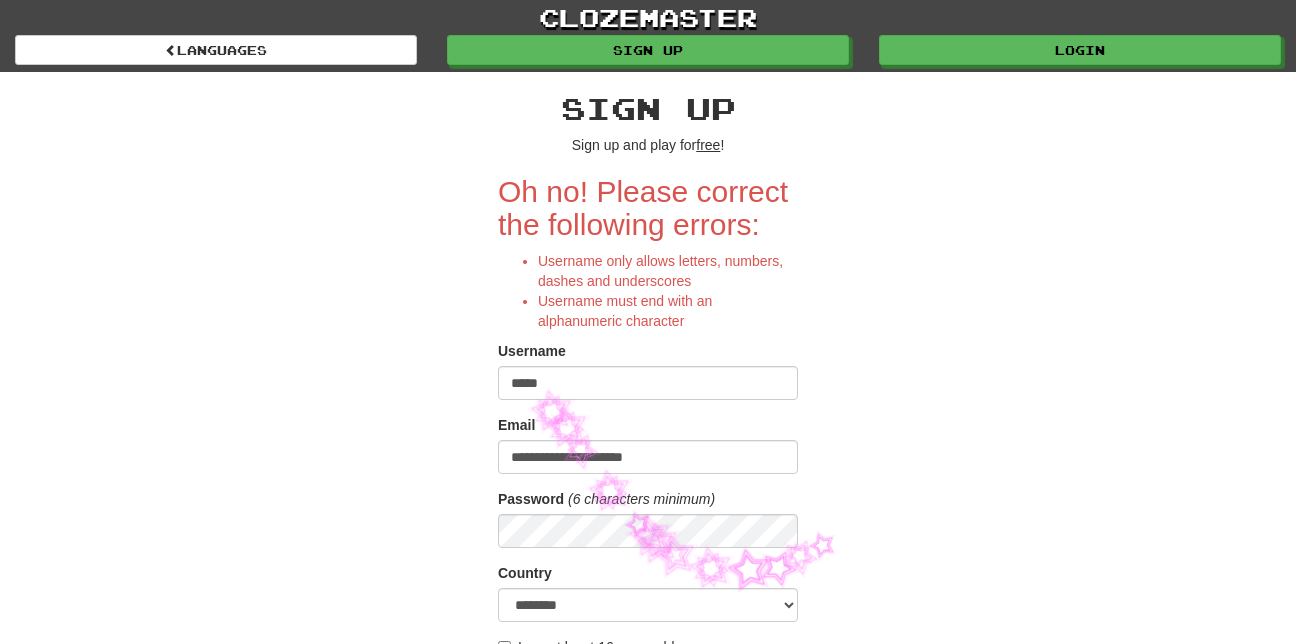 scroll, scrollTop: 0, scrollLeft: 0, axis: both 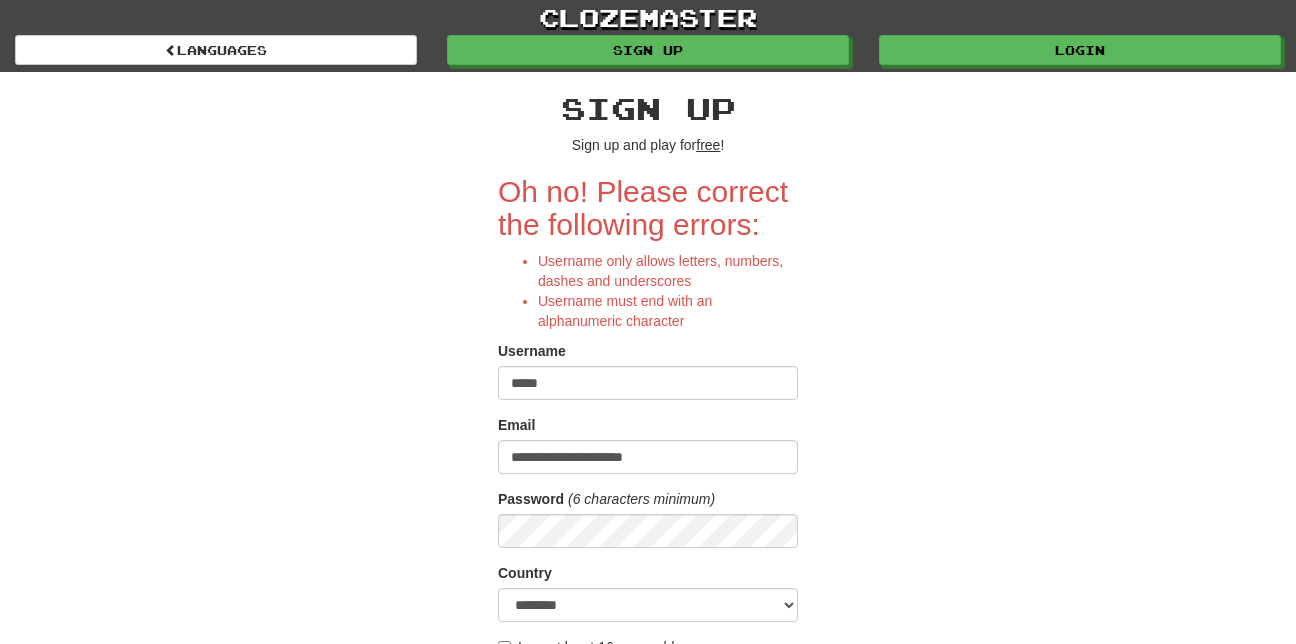 click on "**********" at bounding box center (648, 509) 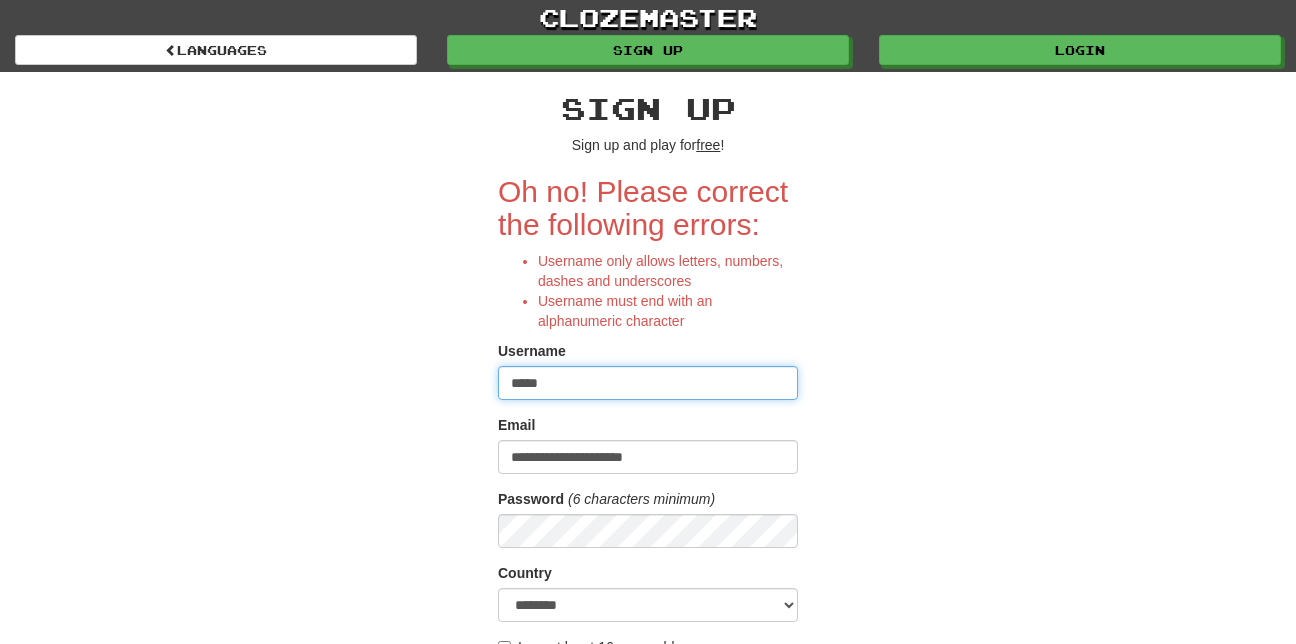 click on "****" at bounding box center [648, 383] 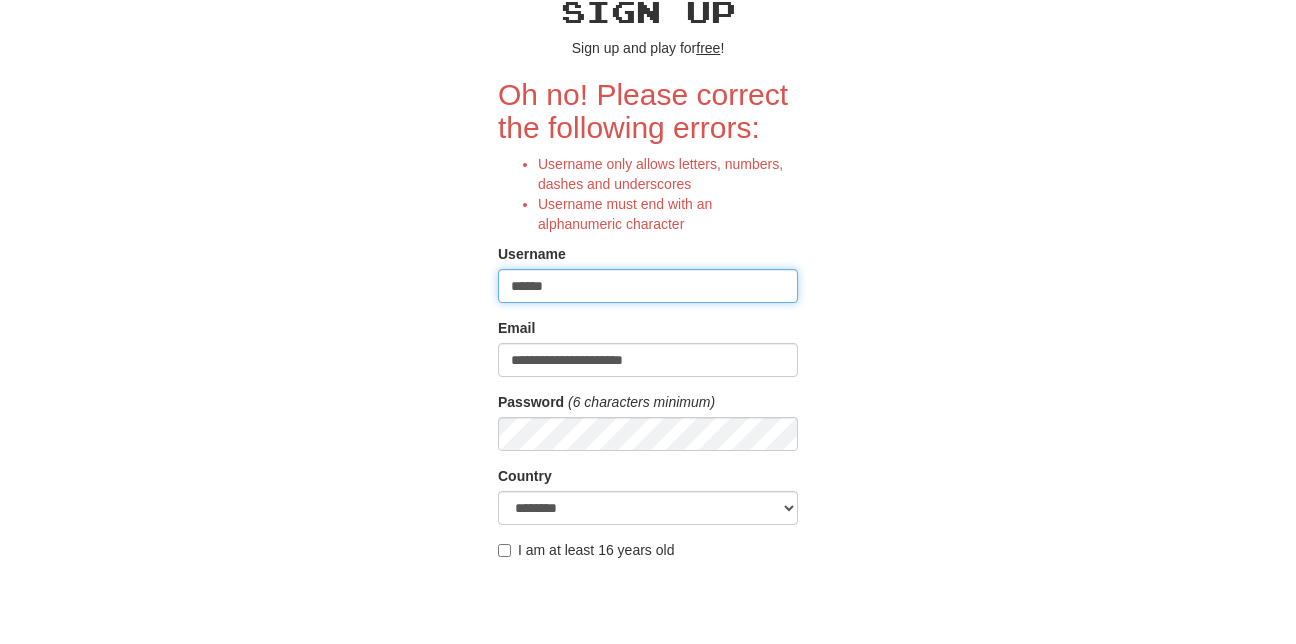 scroll, scrollTop: 113, scrollLeft: 0, axis: vertical 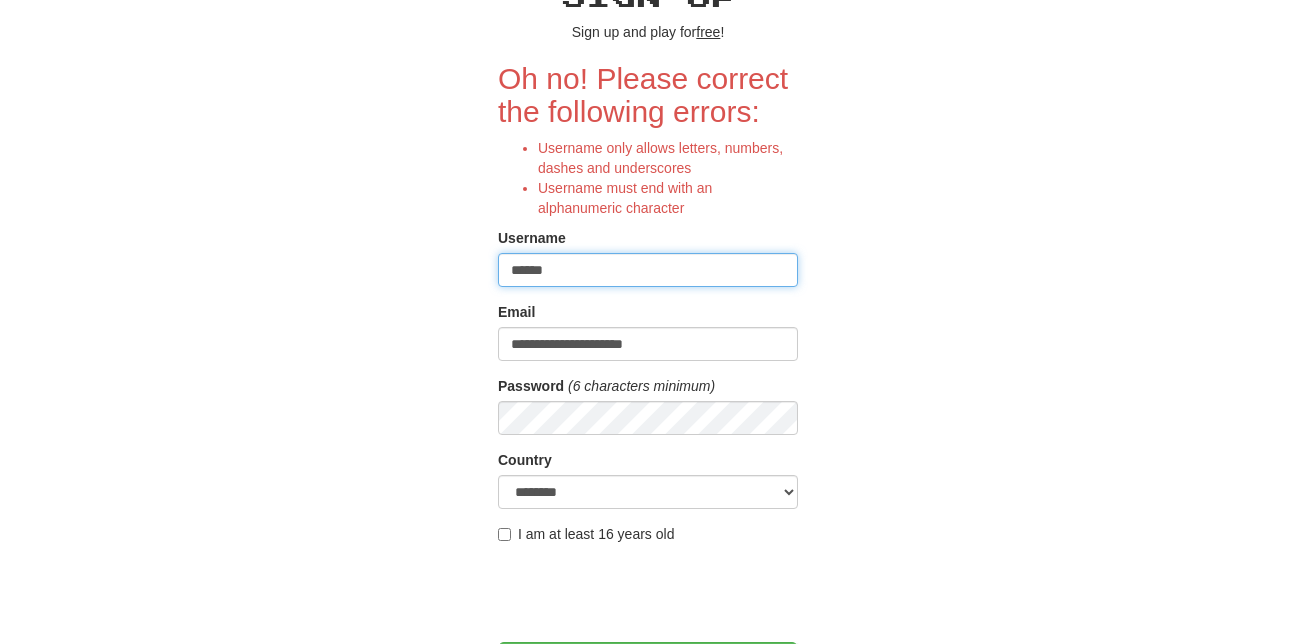 type on "******" 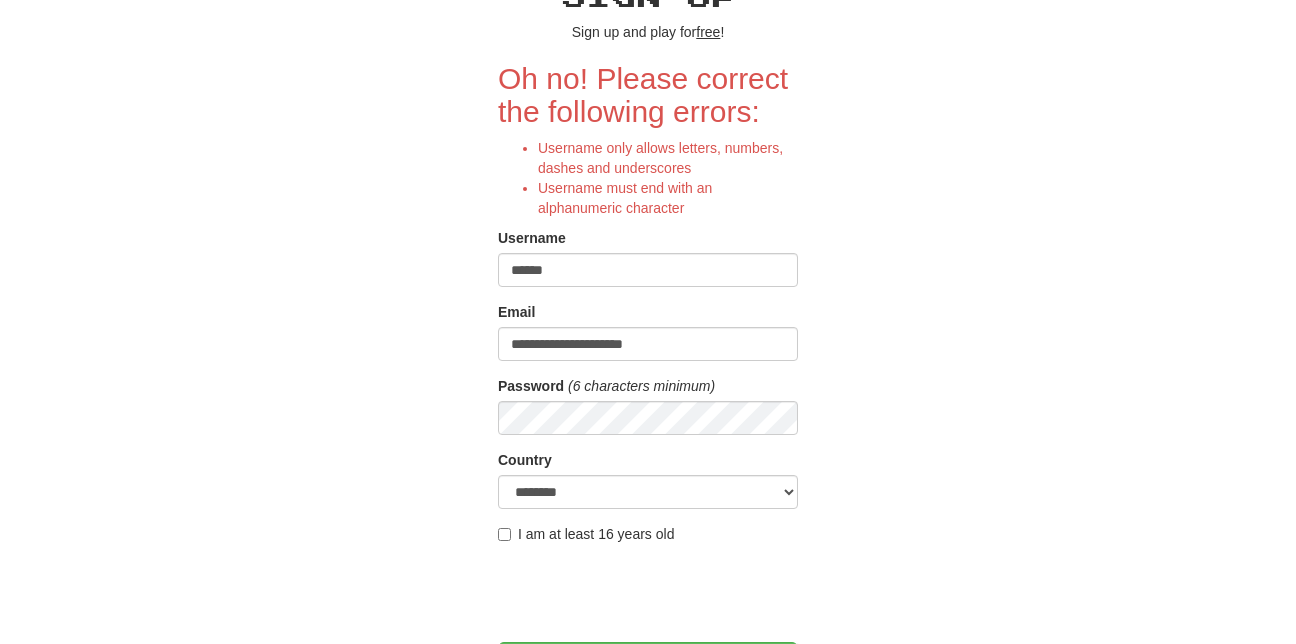 scroll, scrollTop: 221, scrollLeft: 0, axis: vertical 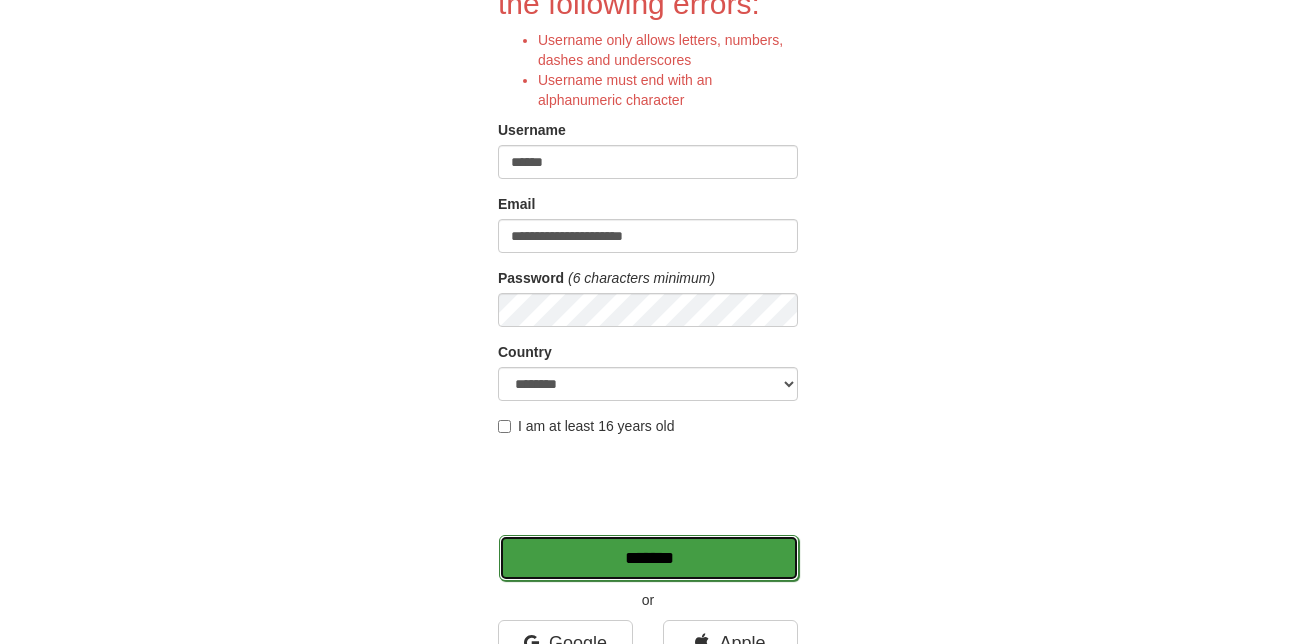 click on "*******" at bounding box center (649, 558) 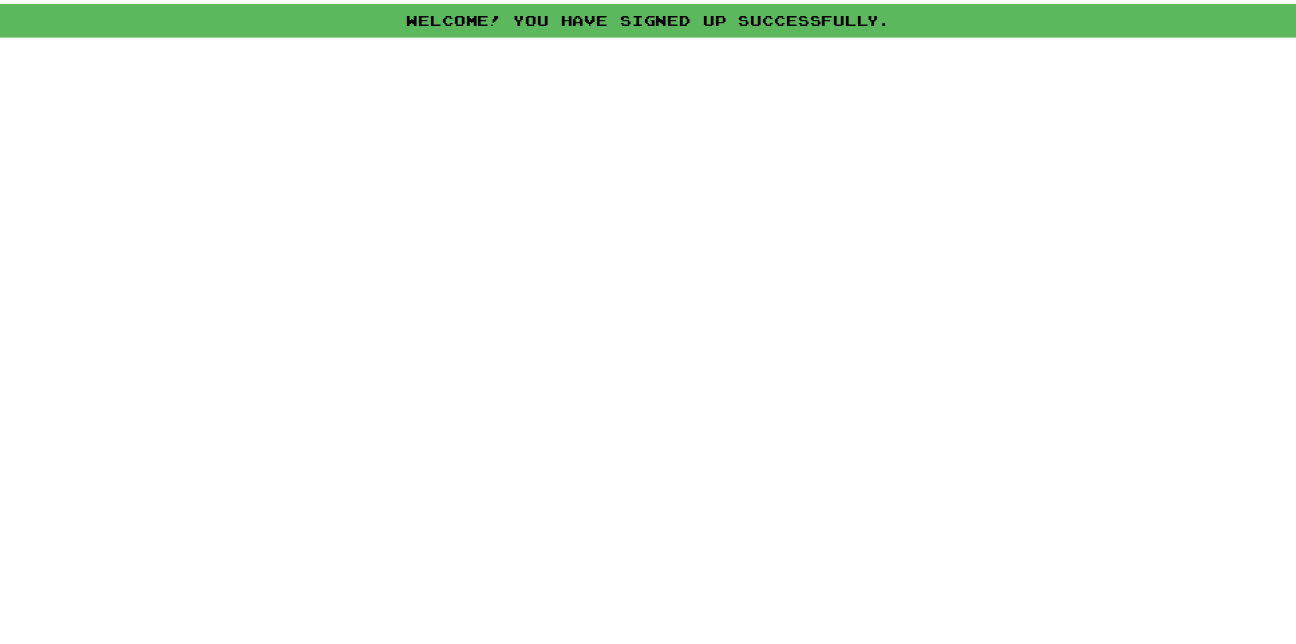 scroll, scrollTop: 0, scrollLeft: 0, axis: both 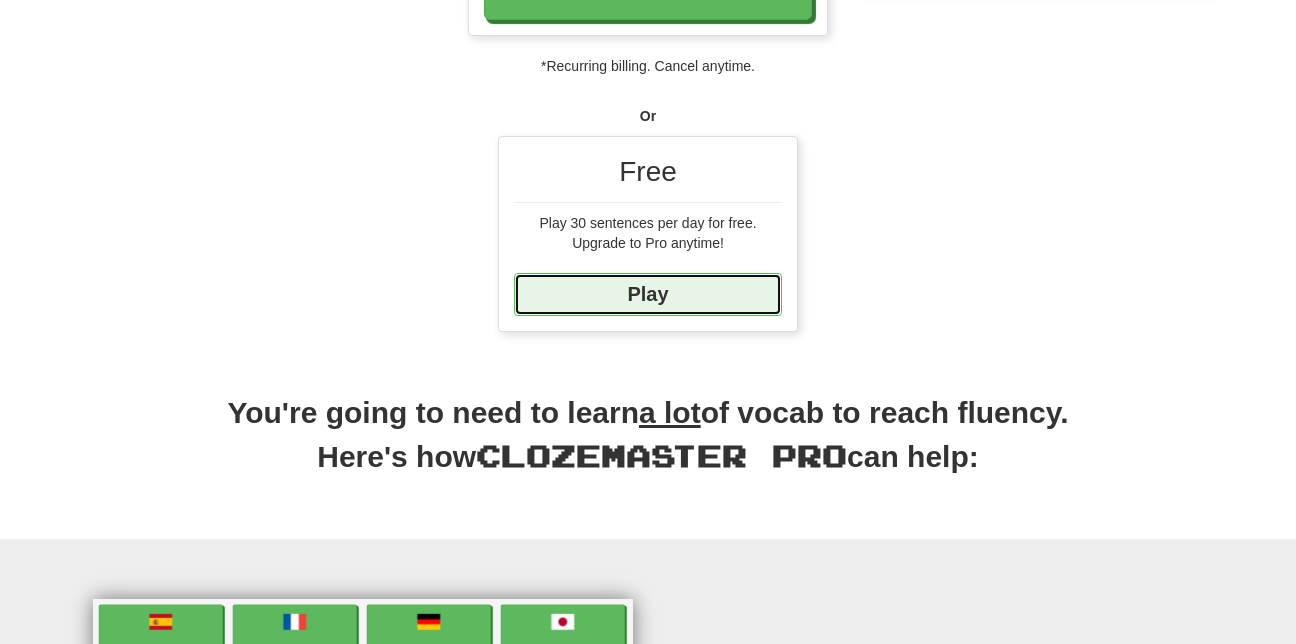 click on "Play" at bounding box center (648, 294) 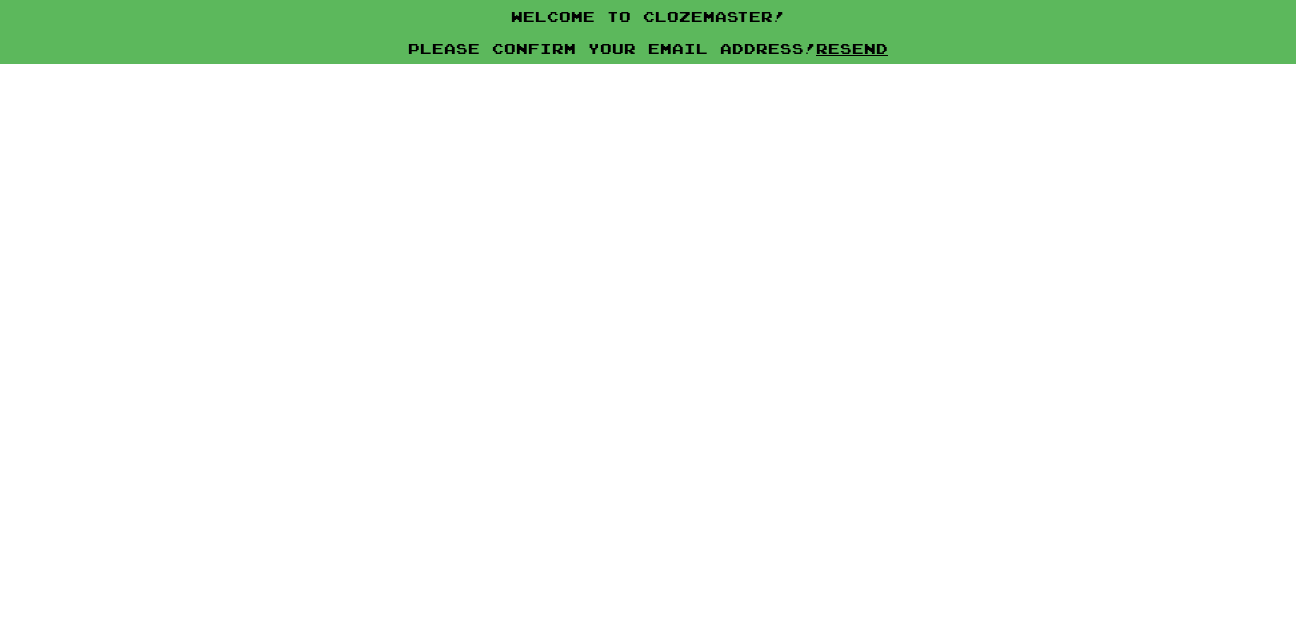 scroll, scrollTop: 0, scrollLeft: 0, axis: both 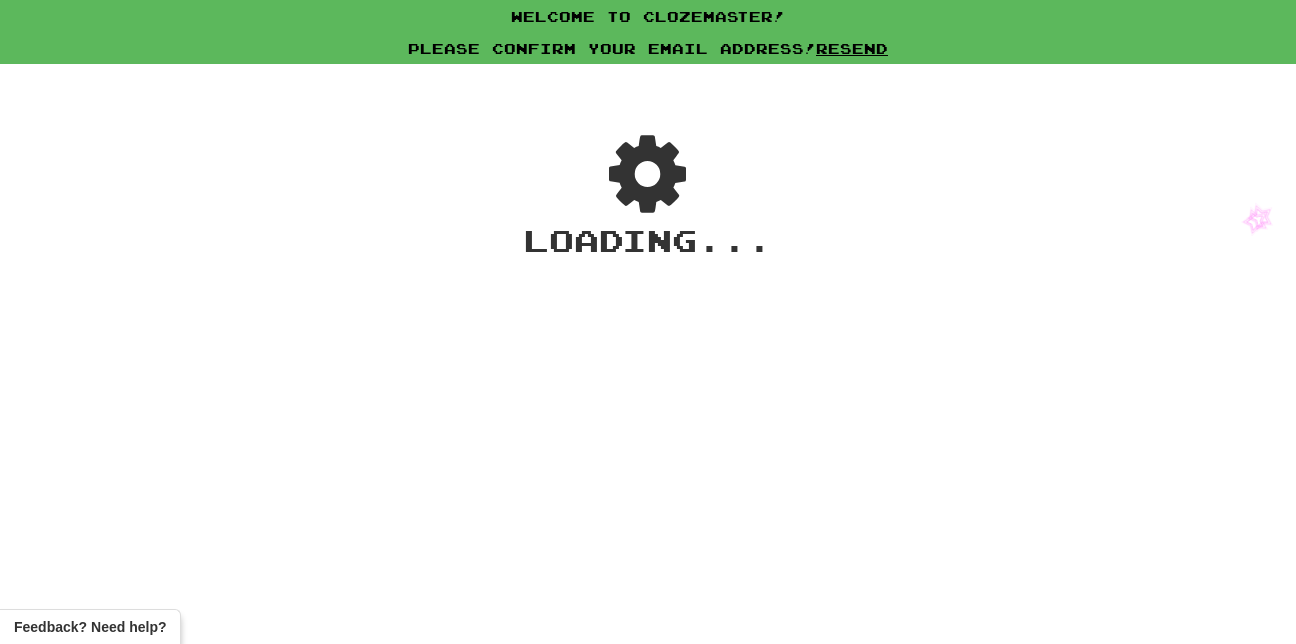 click on "Loading ..." at bounding box center [648, 366] 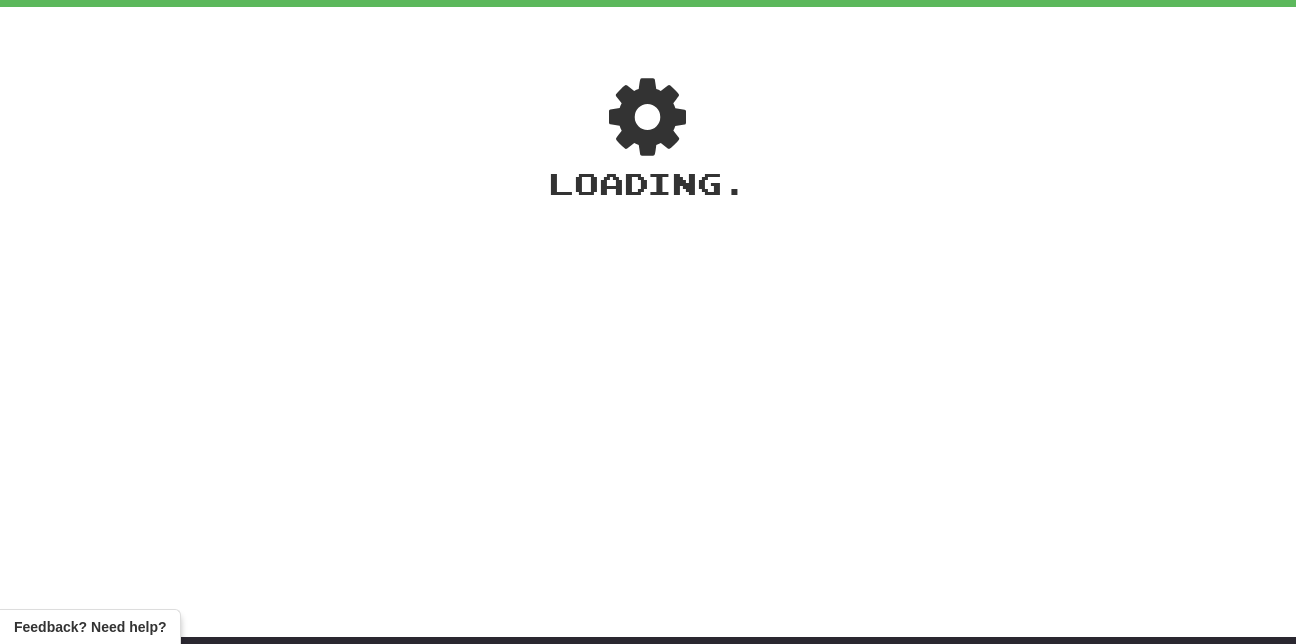 scroll, scrollTop: 0, scrollLeft: 0, axis: both 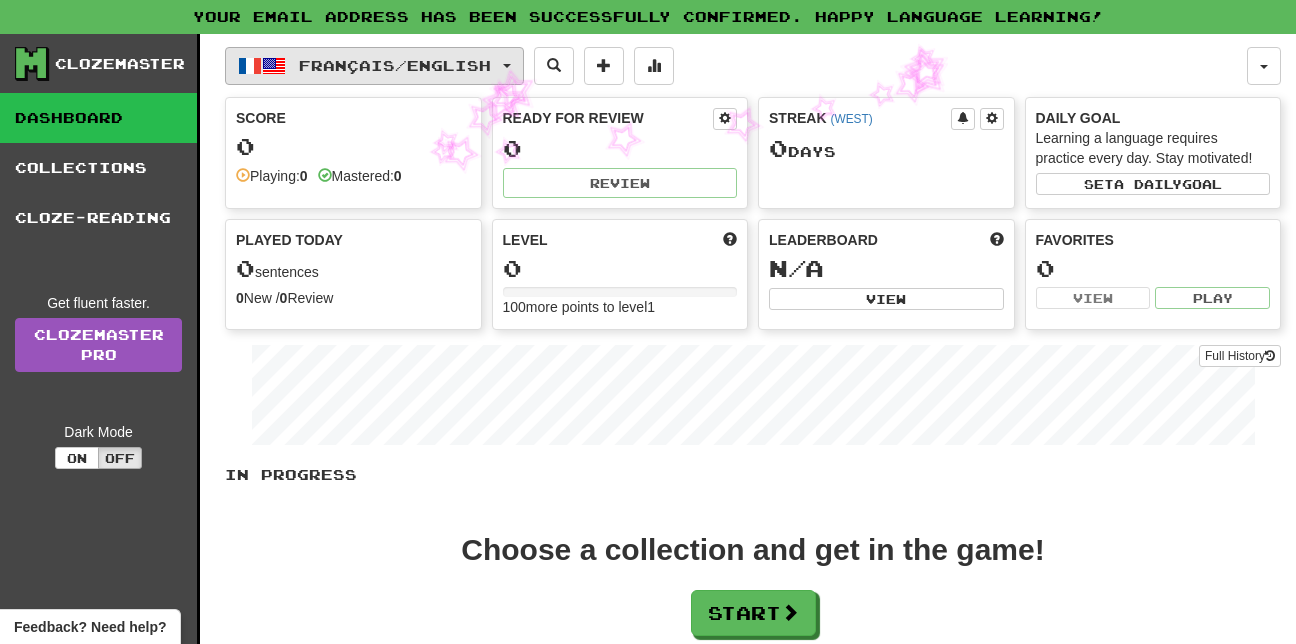 click on "Français  /  English" at bounding box center [395, 65] 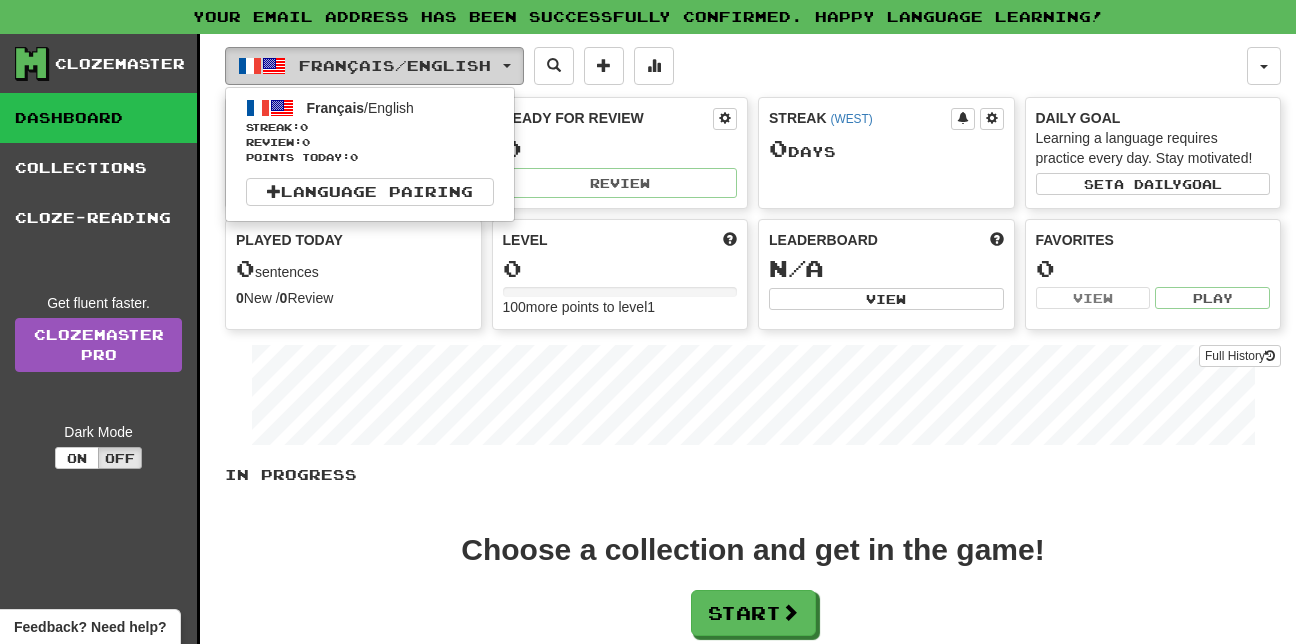 click on "Français  /  English" at bounding box center [395, 65] 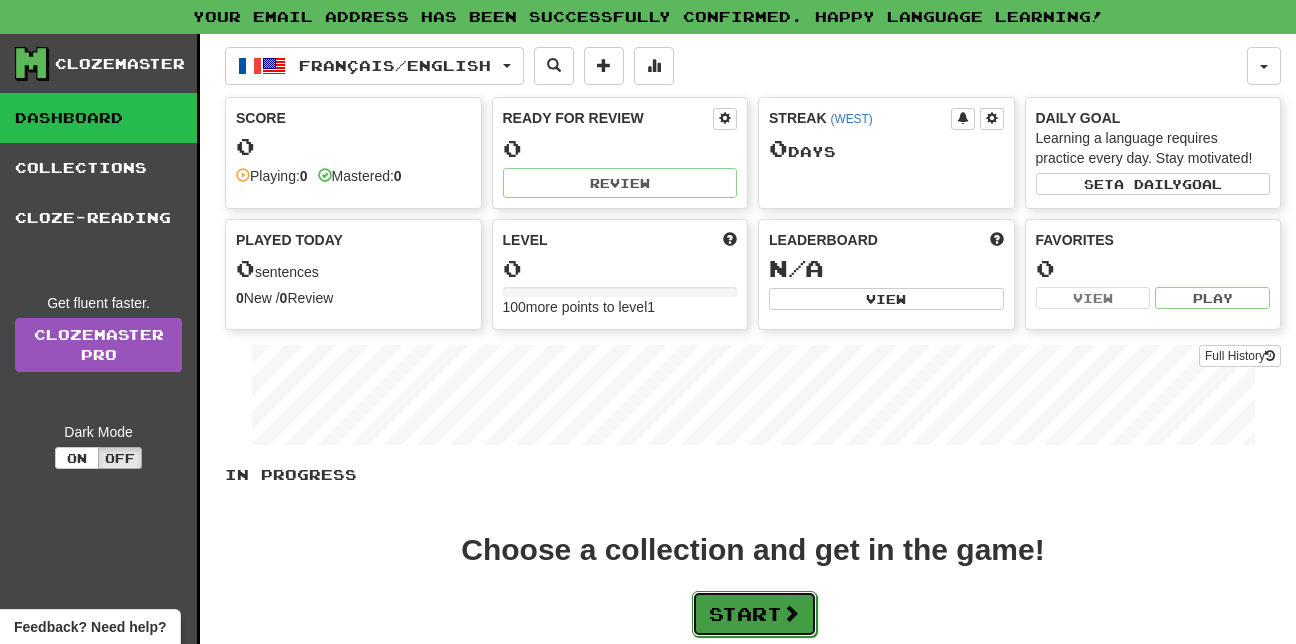 click on "Start" at bounding box center [754, 614] 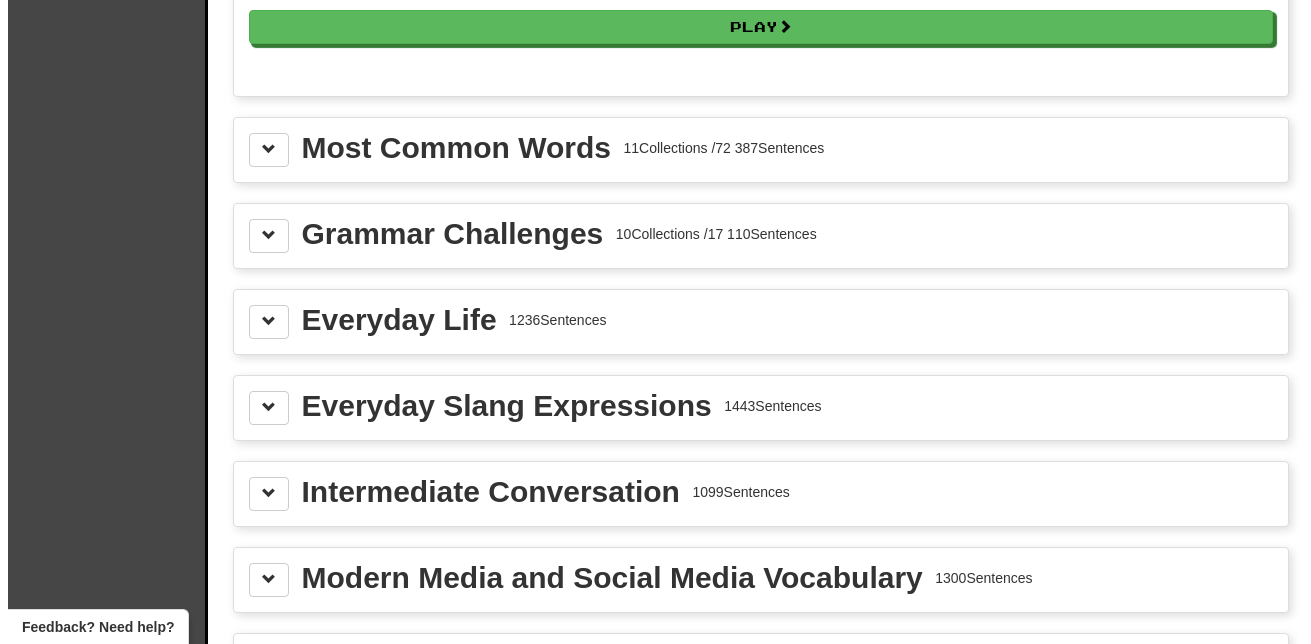 scroll, scrollTop: 2184, scrollLeft: 0, axis: vertical 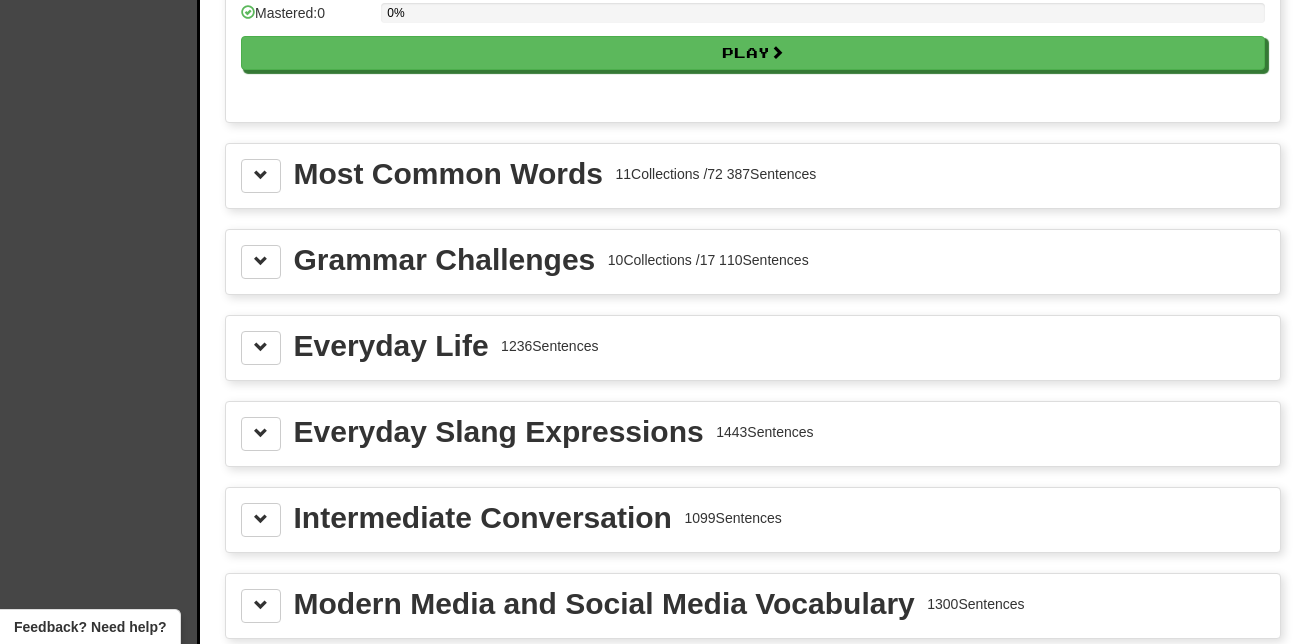 click on "Most Common Words 11  Collections /  72 387  Sentences" at bounding box center (753, 176) 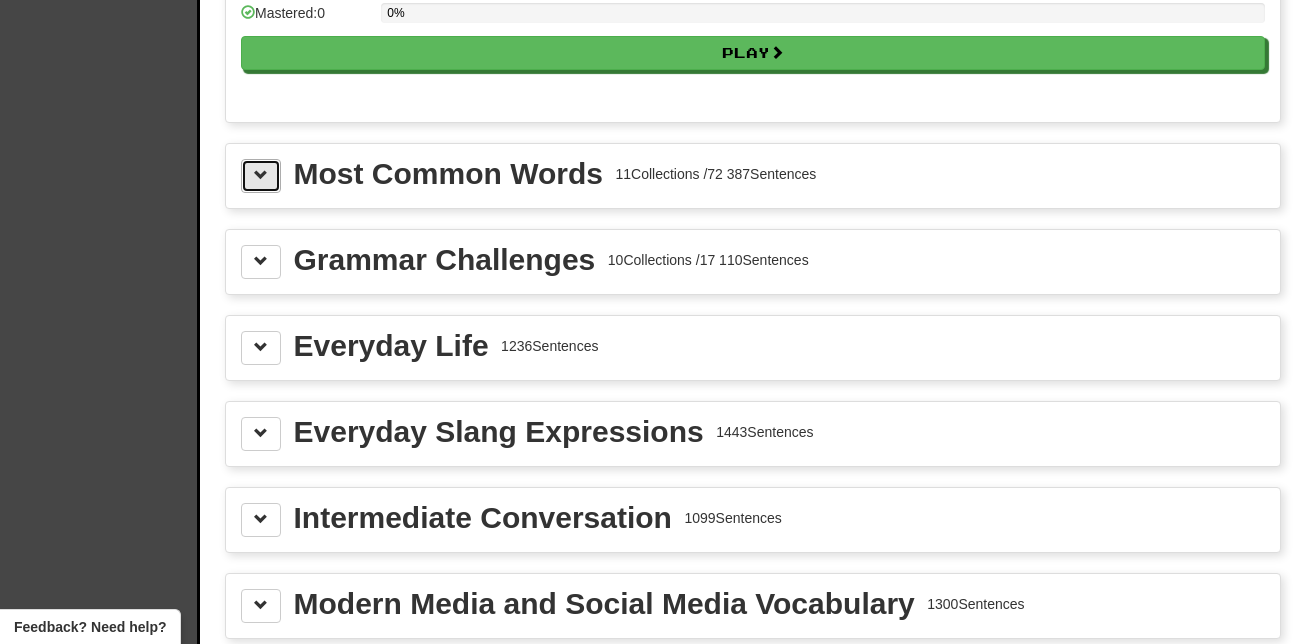 click at bounding box center [261, 176] 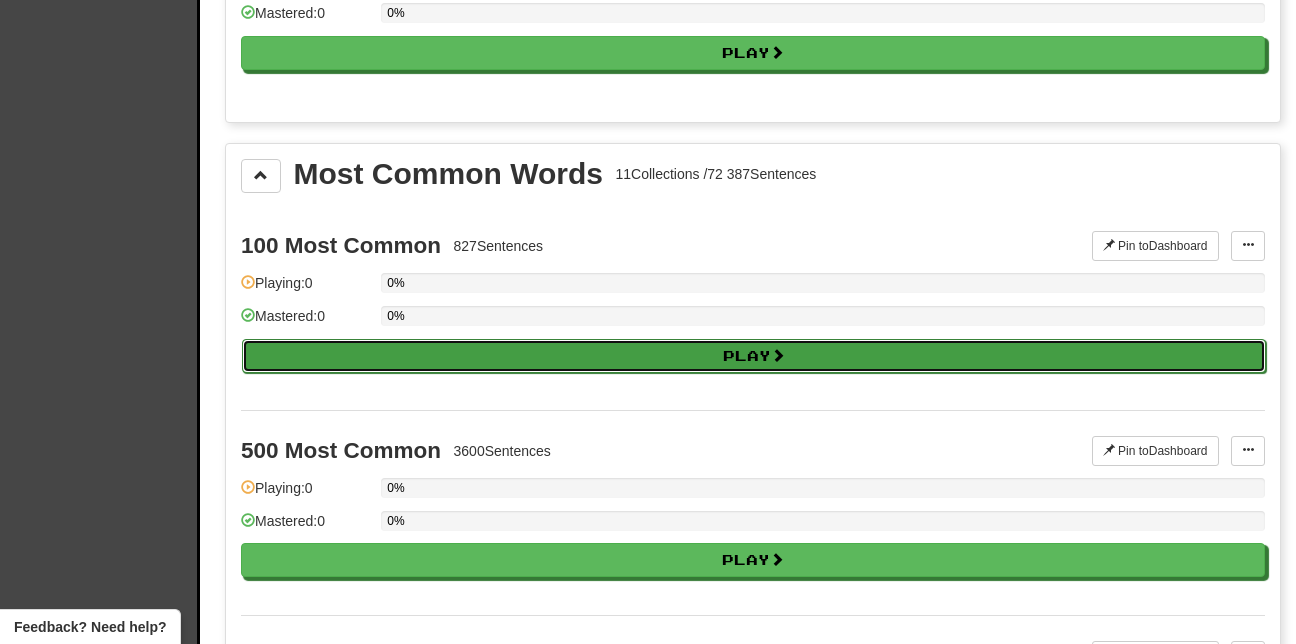 click on "Play" at bounding box center [754, 356] 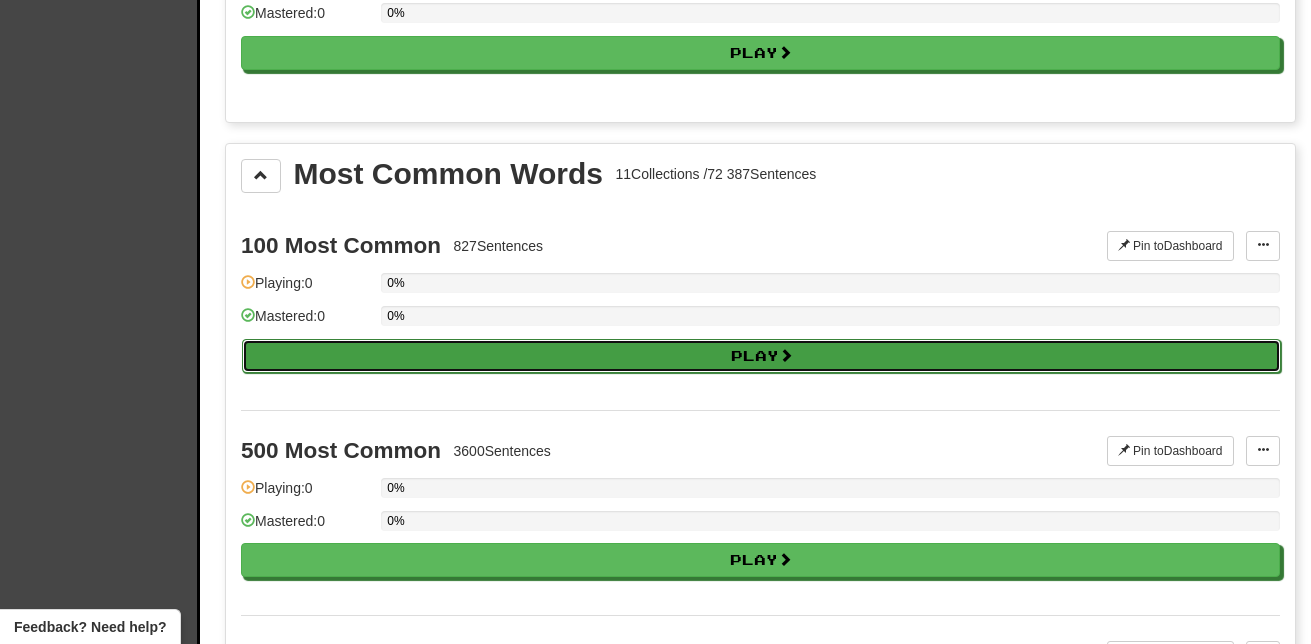 select on "**" 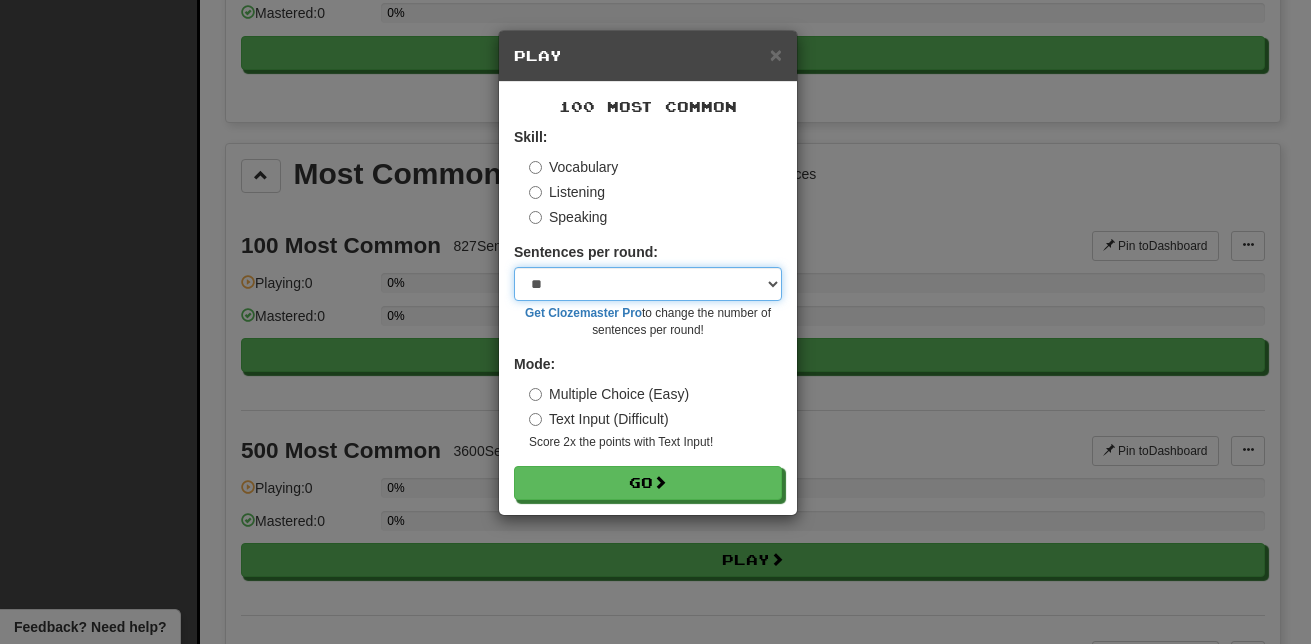 click on "* ** ** ** ** ** *** ********" at bounding box center [648, 284] 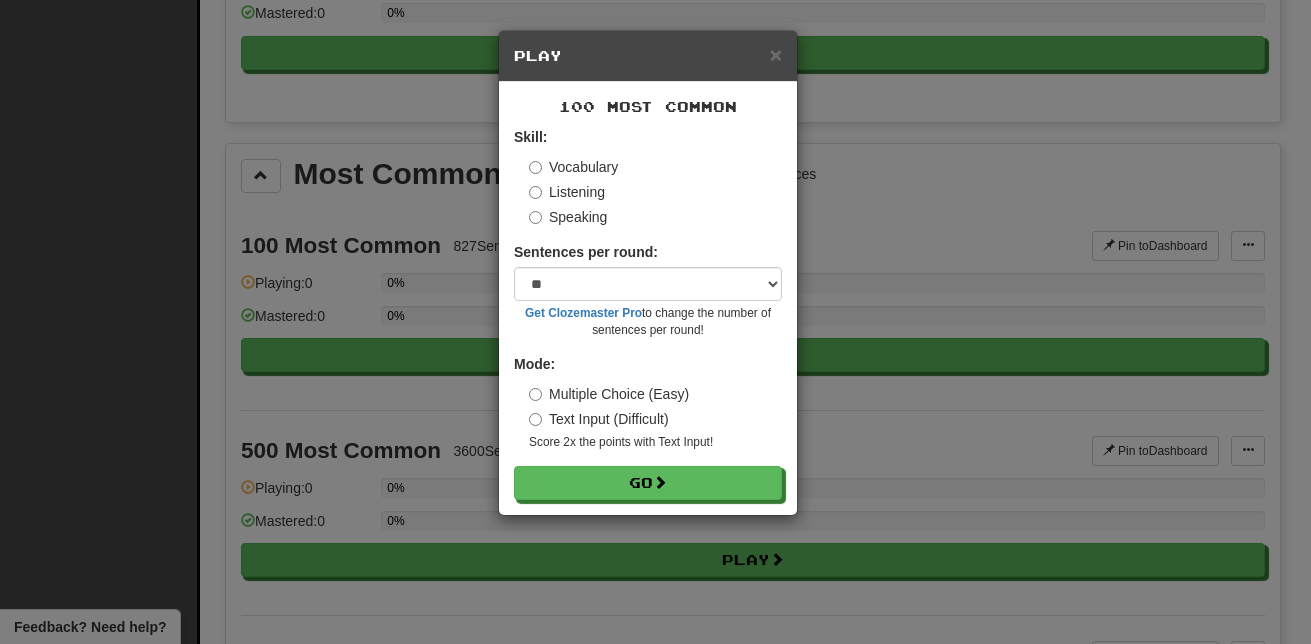 click on "Speaking" at bounding box center (655, 217) 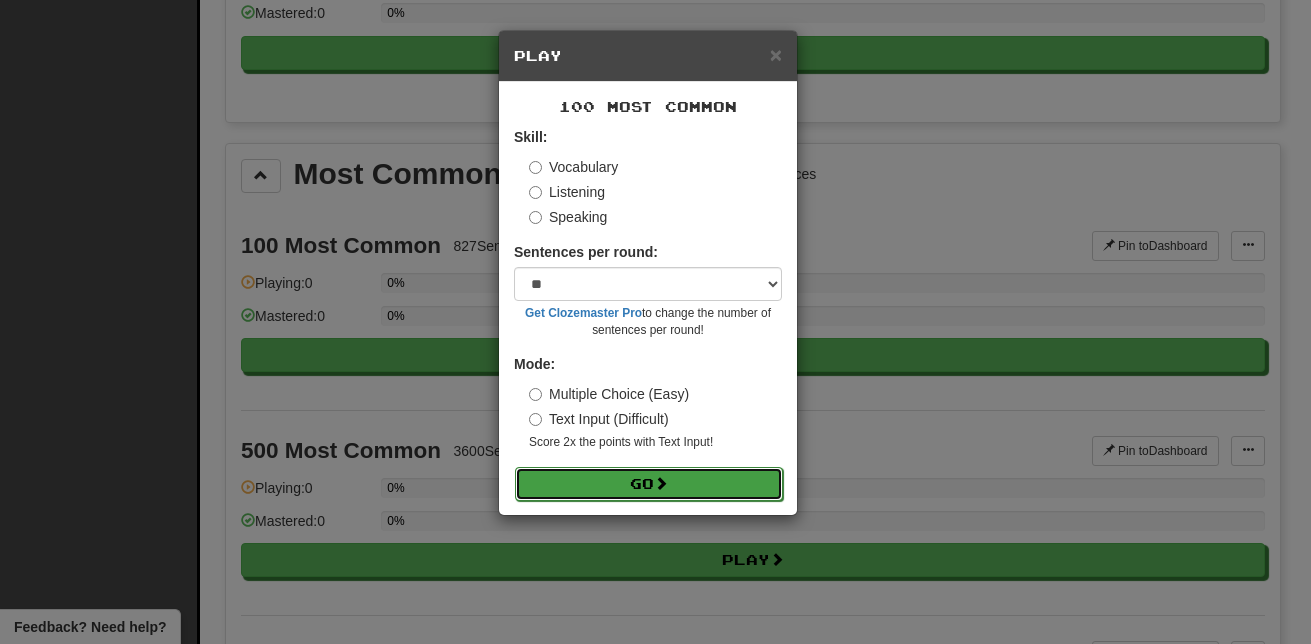 click on "Go" at bounding box center [649, 484] 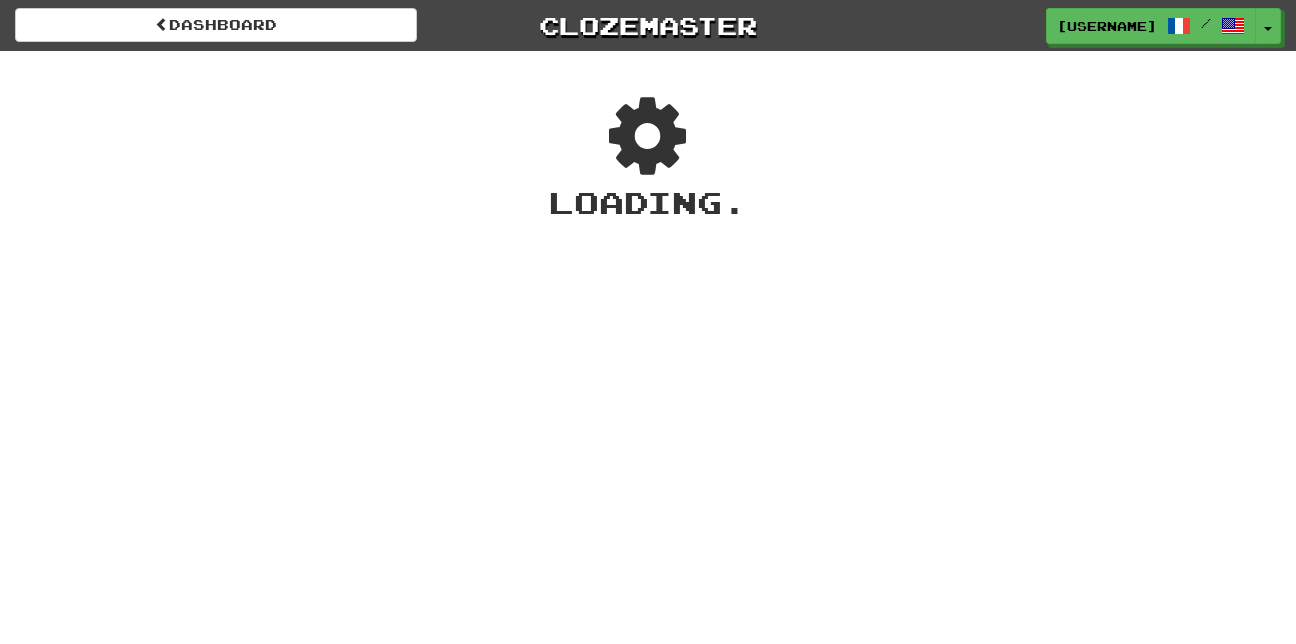scroll, scrollTop: 0, scrollLeft: 0, axis: both 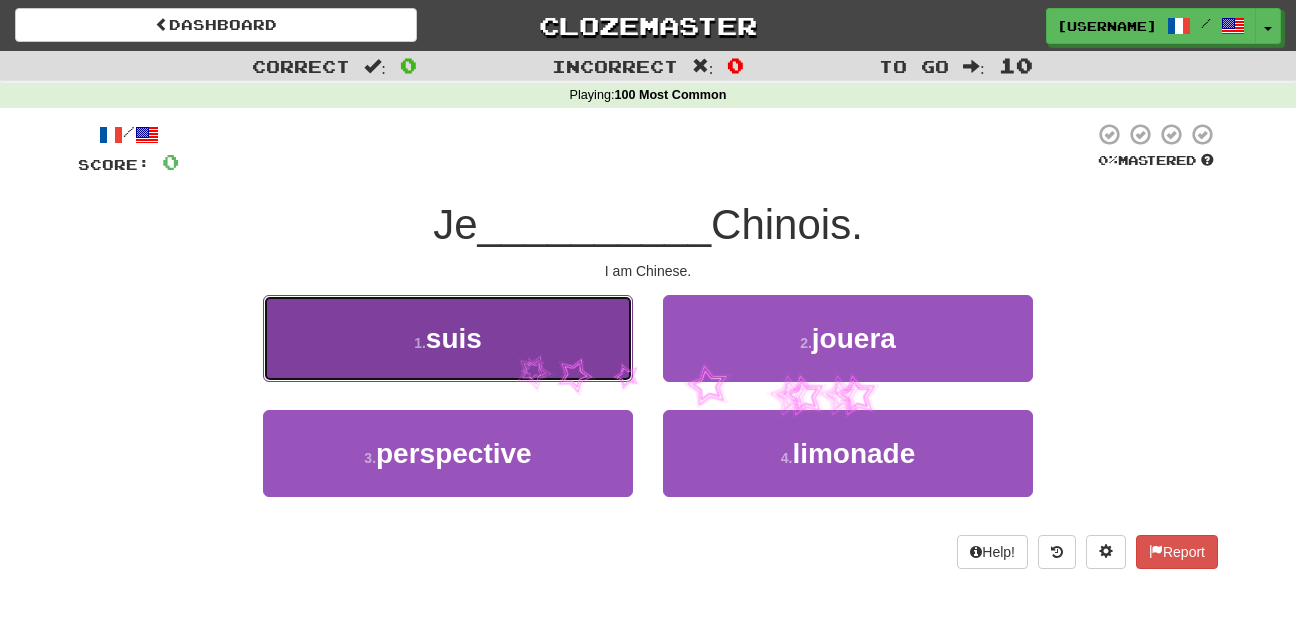 click on "1 .  suis" at bounding box center [448, 338] 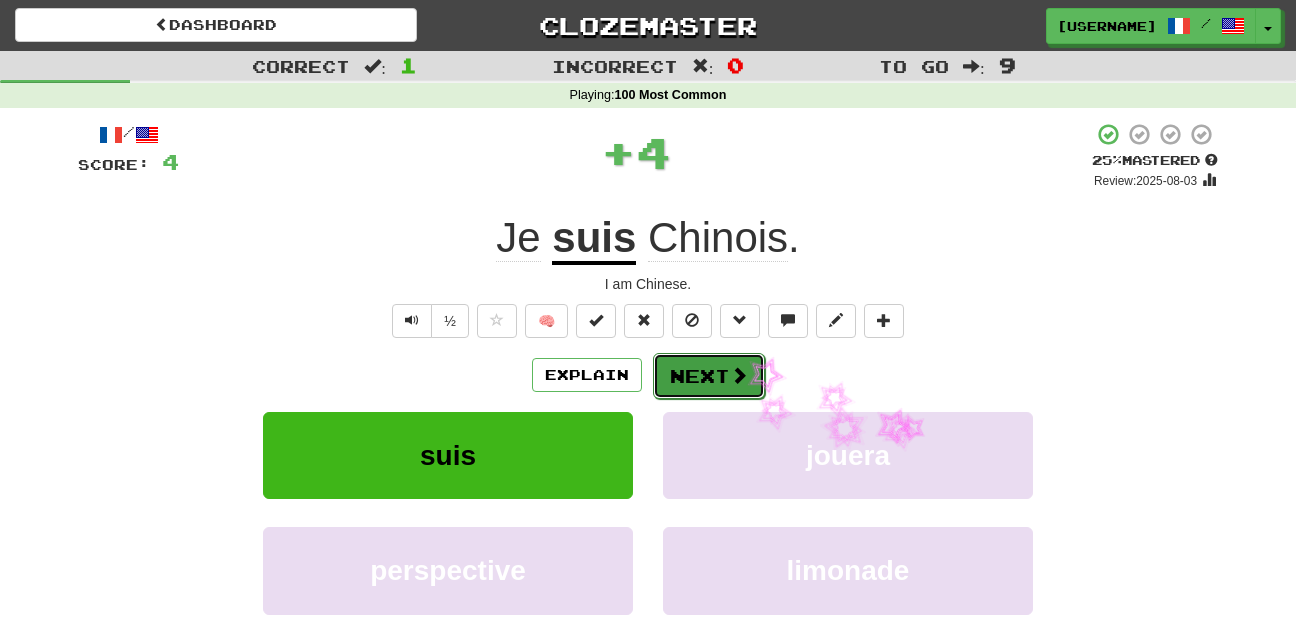 click on "Next" at bounding box center [709, 376] 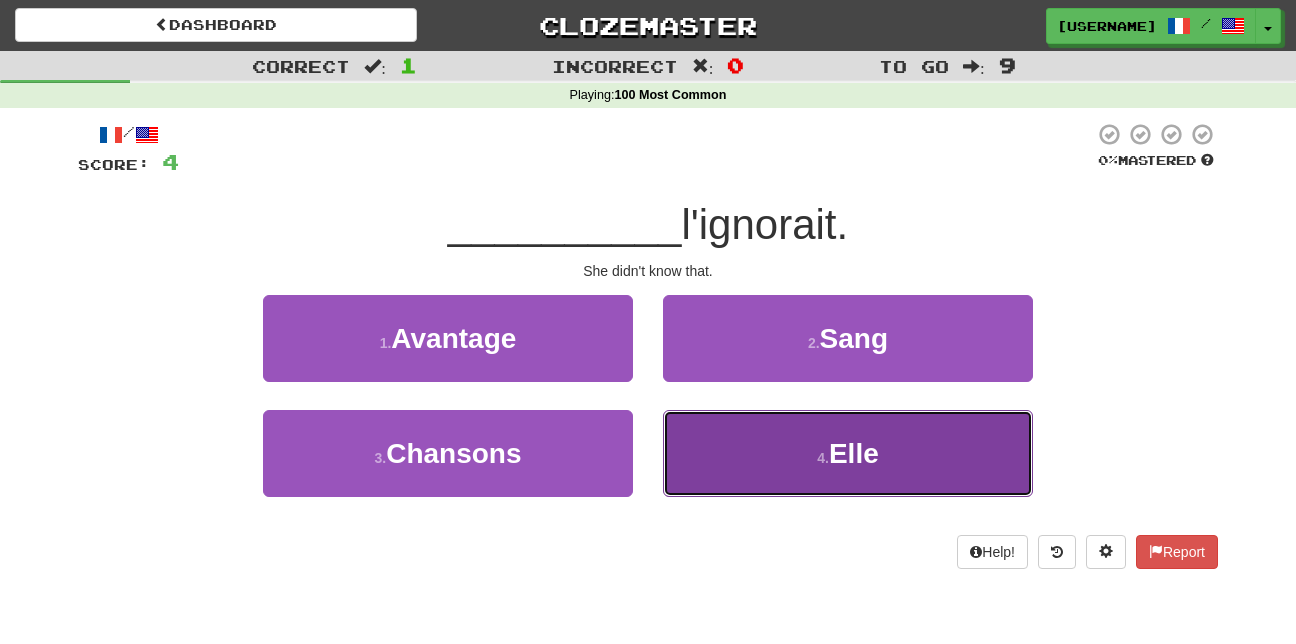 click on "4 ." at bounding box center (823, 458) 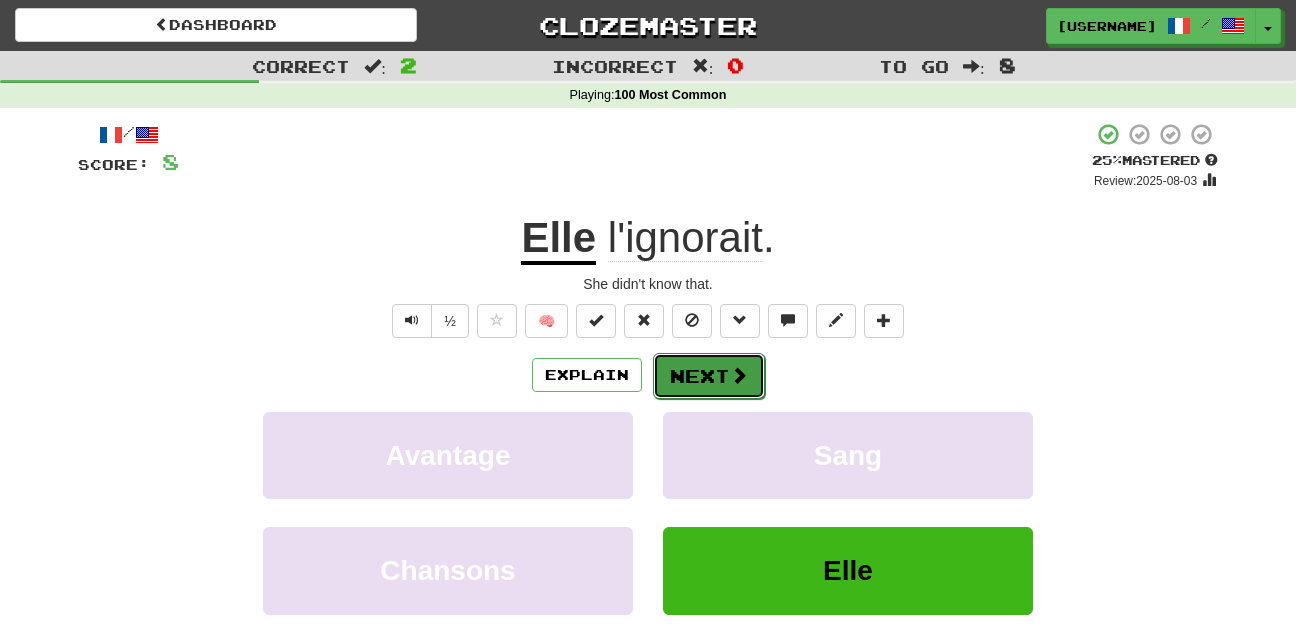 click on "Next" at bounding box center (709, 376) 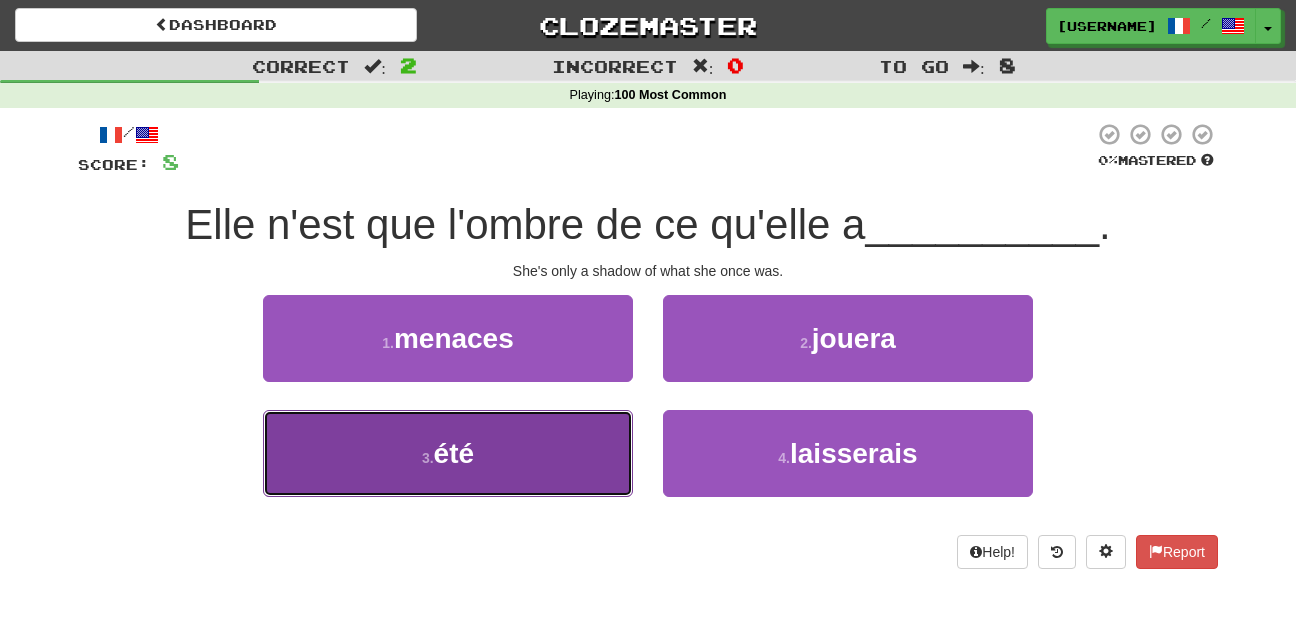 click on "3 .  été" at bounding box center (448, 453) 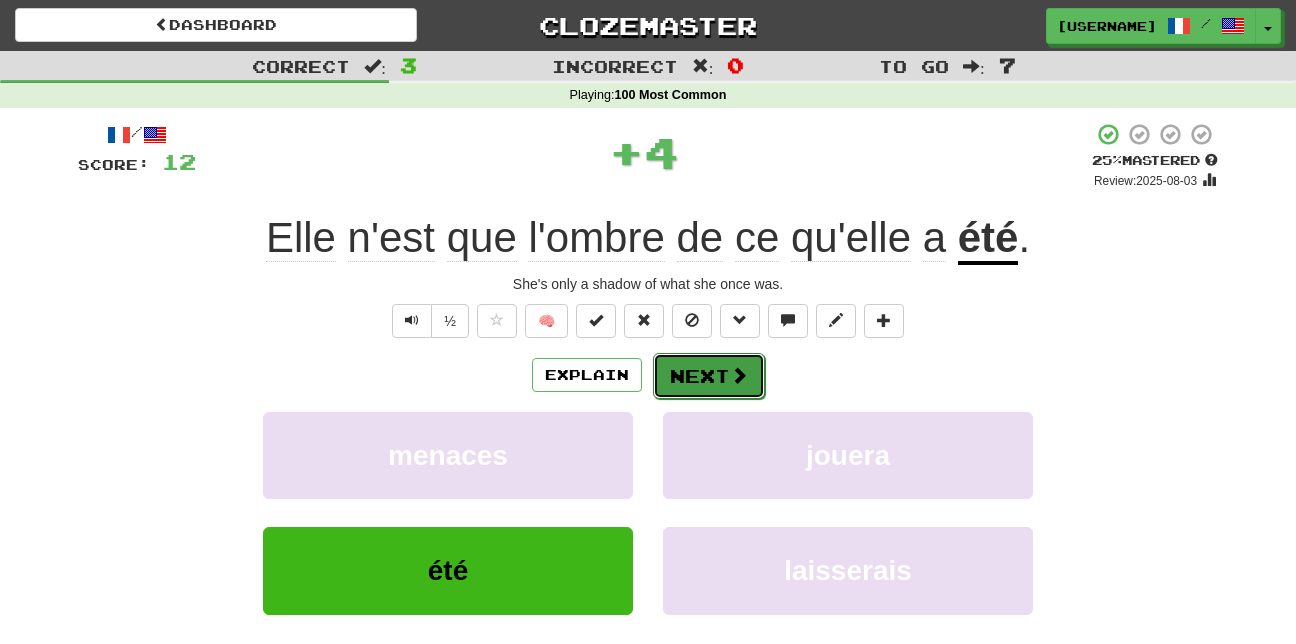 click on "Next" at bounding box center (709, 376) 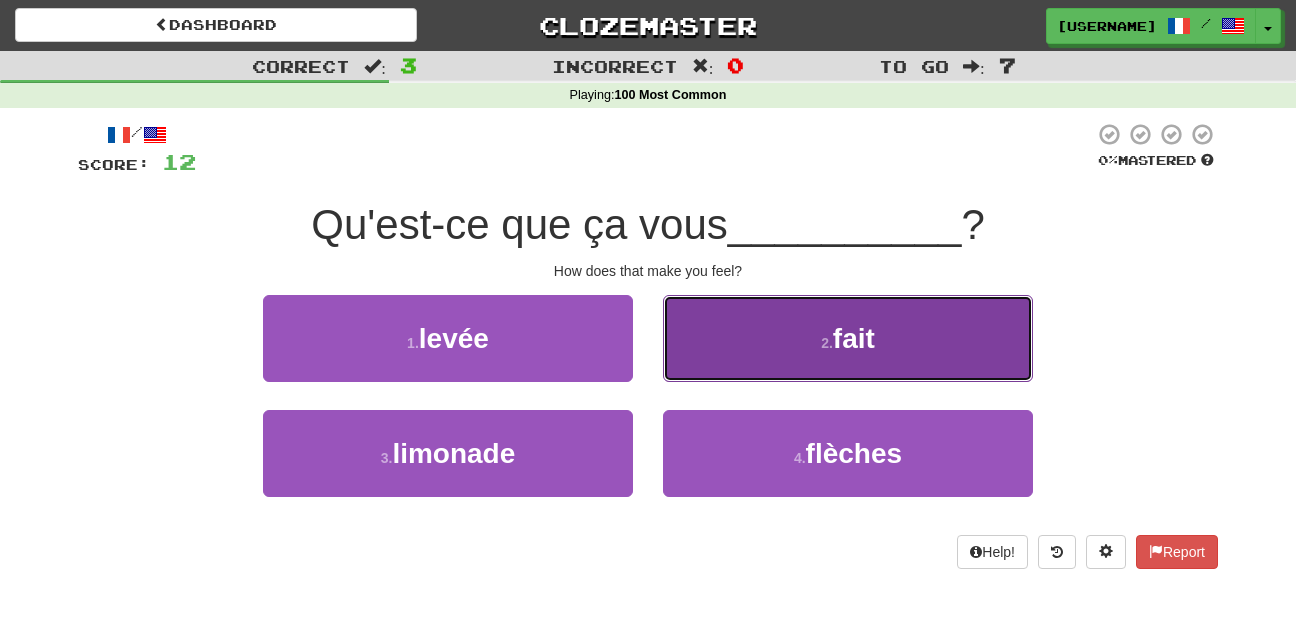 click on "2 .  fait" at bounding box center (848, 338) 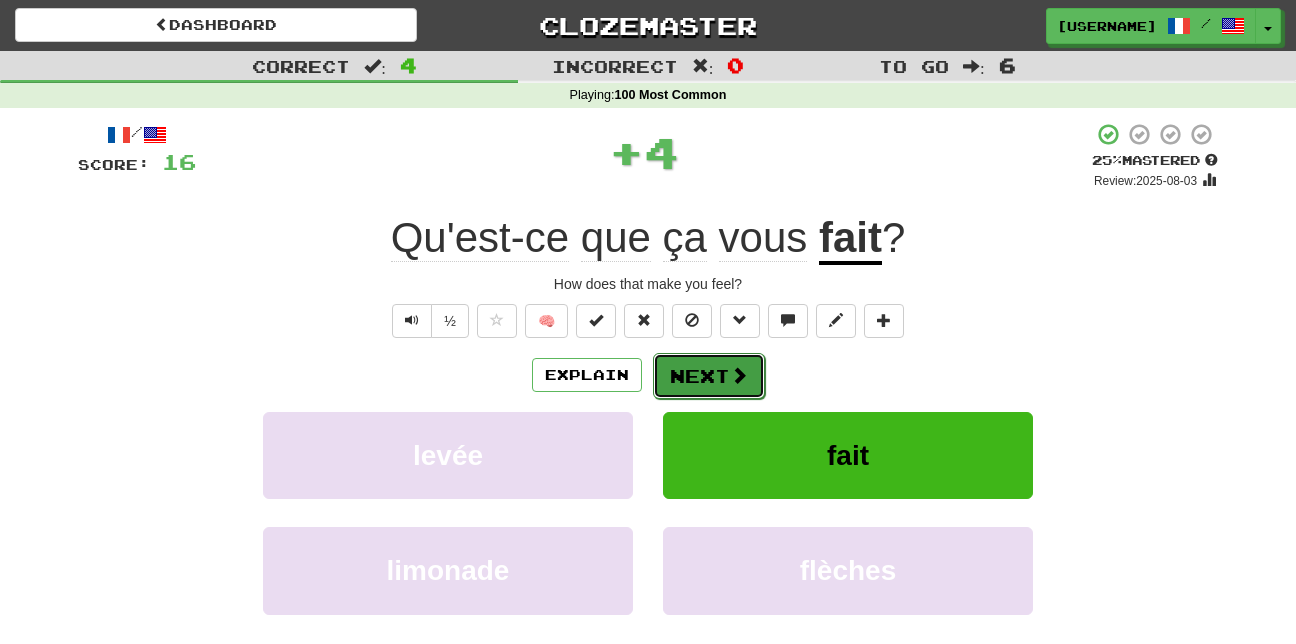 click on "Next" at bounding box center [709, 376] 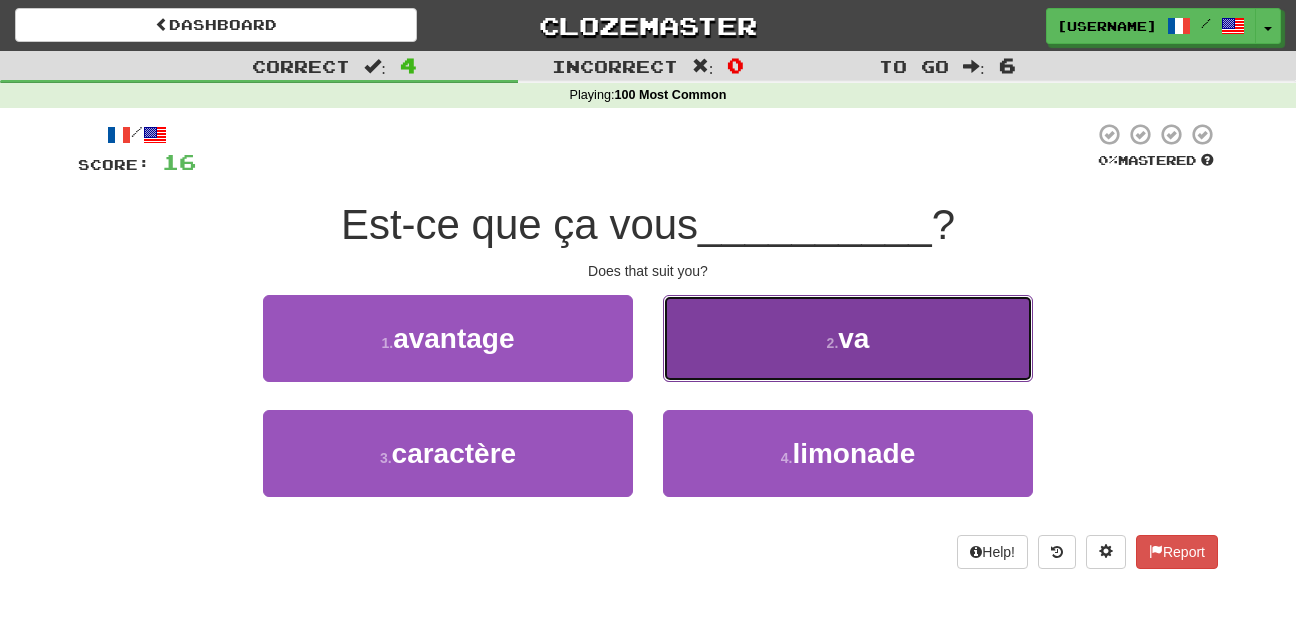 click on "2 .  va" at bounding box center [848, 338] 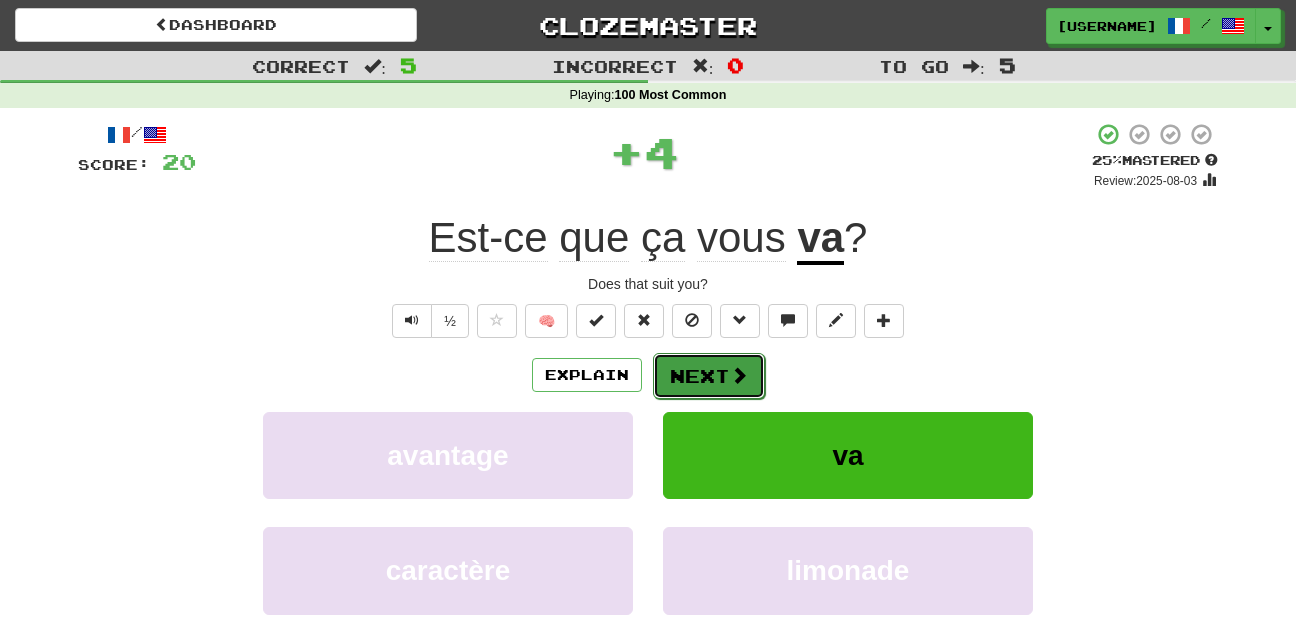 click on "Next" at bounding box center (709, 376) 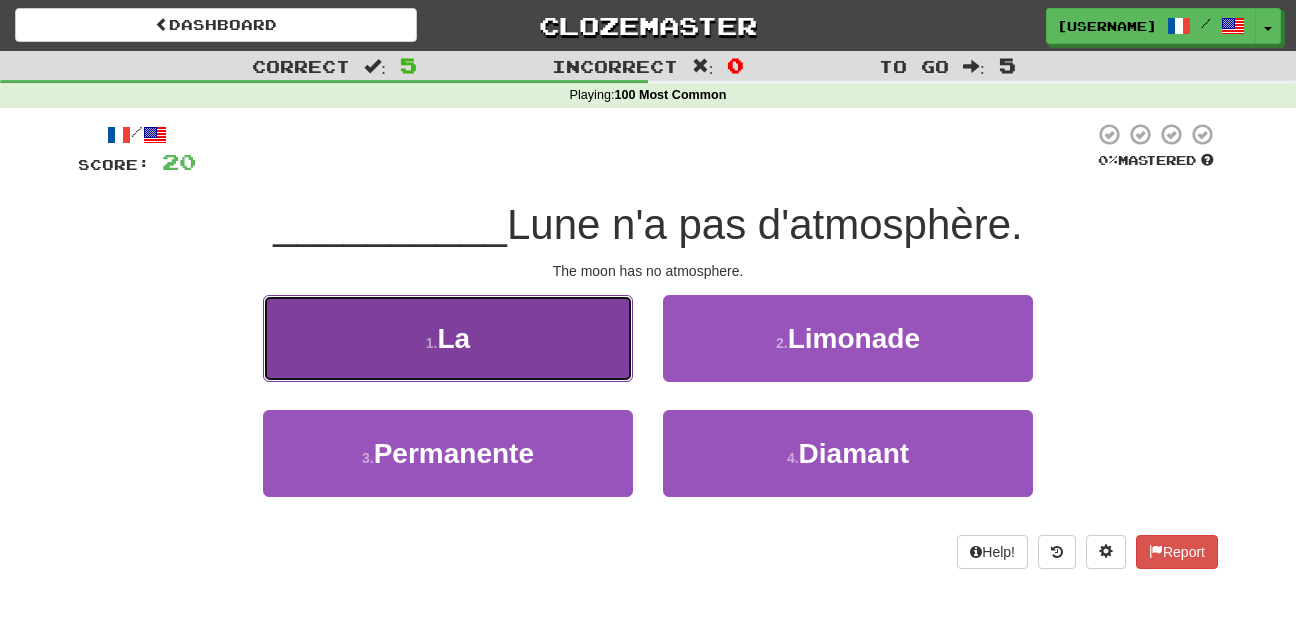 click on "1 .  La" at bounding box center (448, 338) 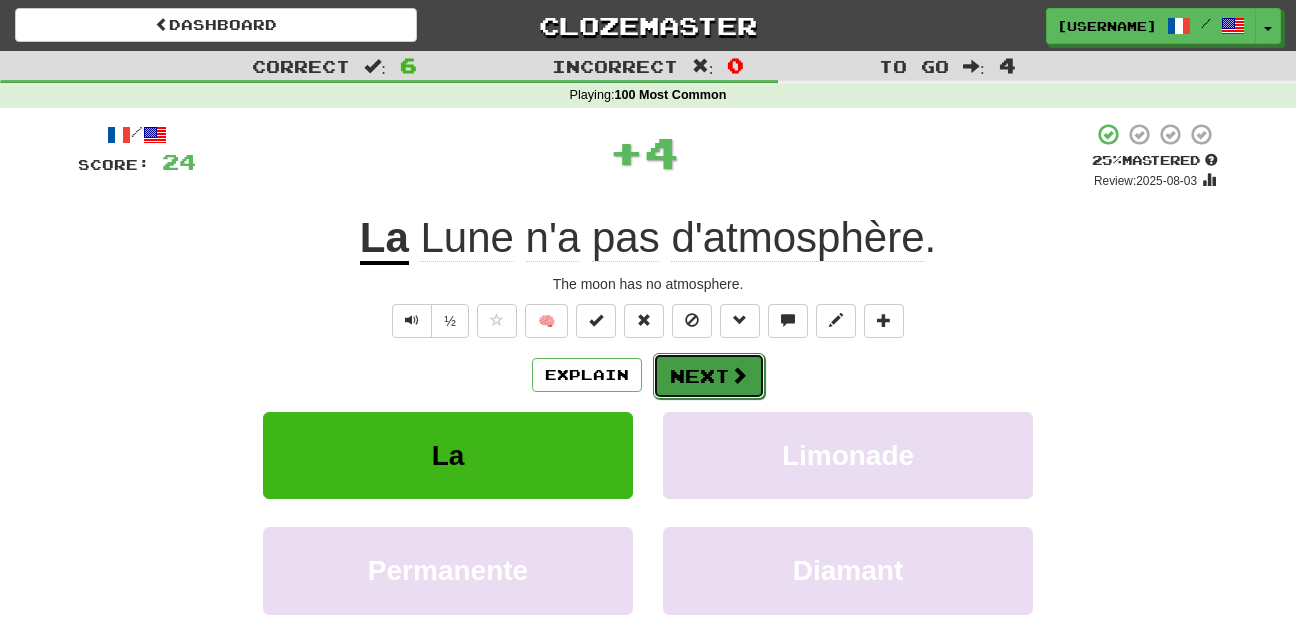 click on "Next" at bounding box center (709, 376) 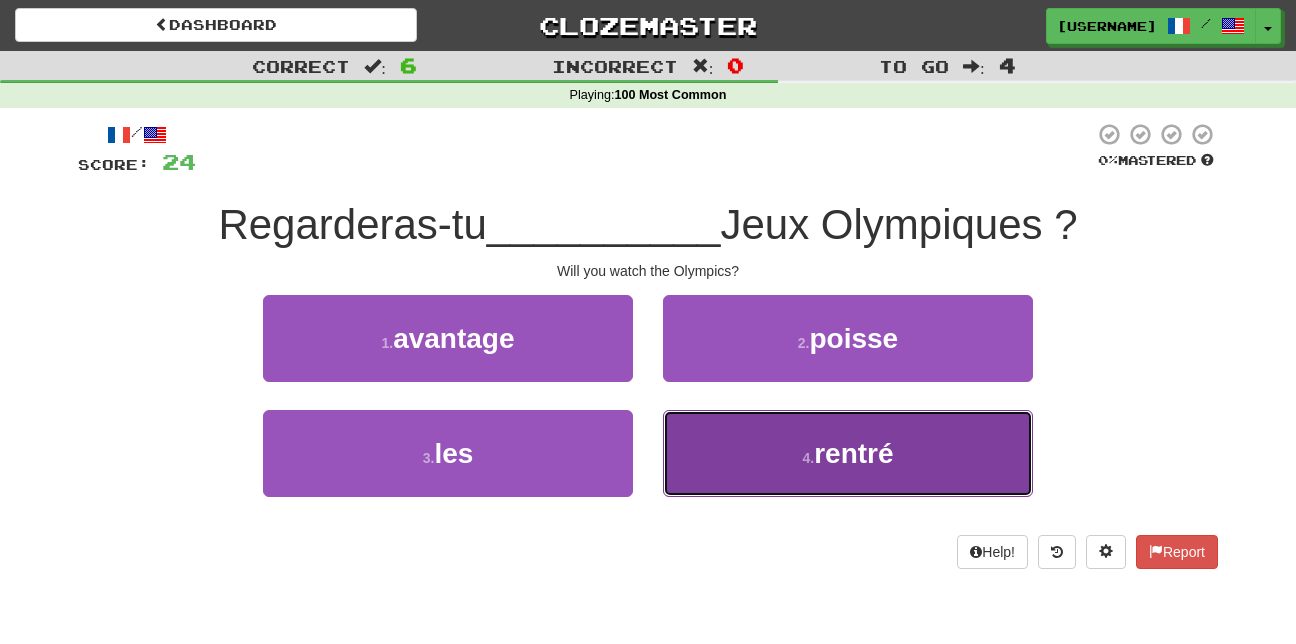 click on "4 .  rentré" at bounding box center [848, 453] 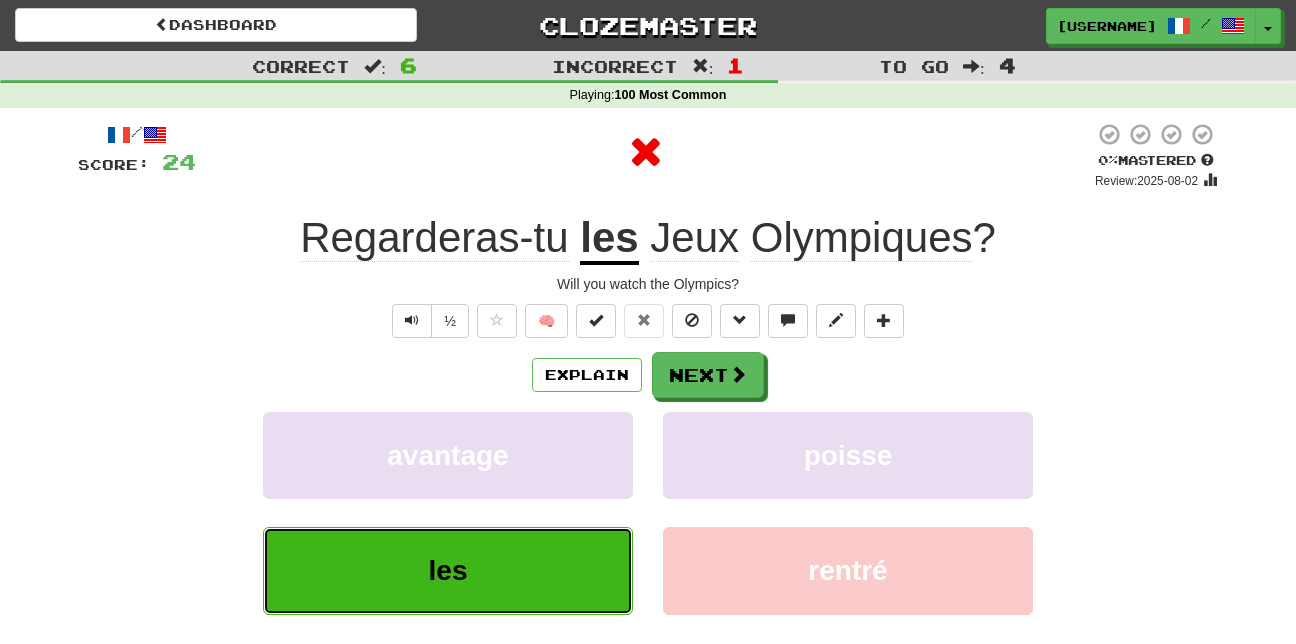 click on "les" at bounding box center [448, 570] 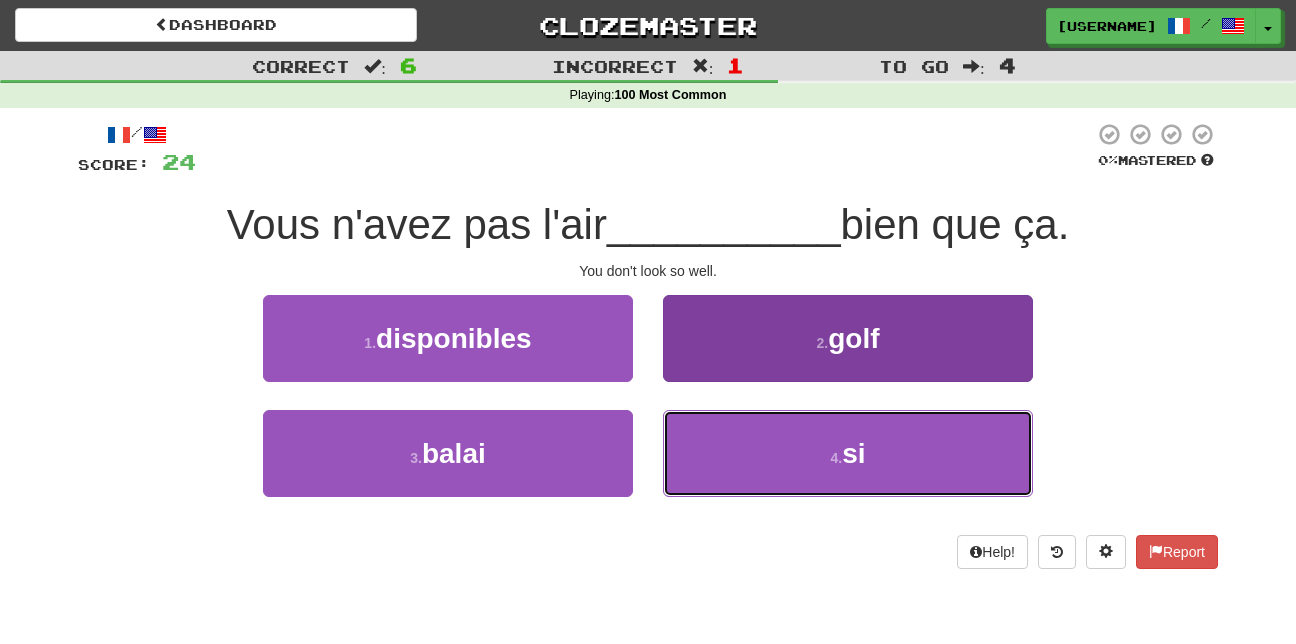 click on "4 .  si" at bounding box center [848, 453] 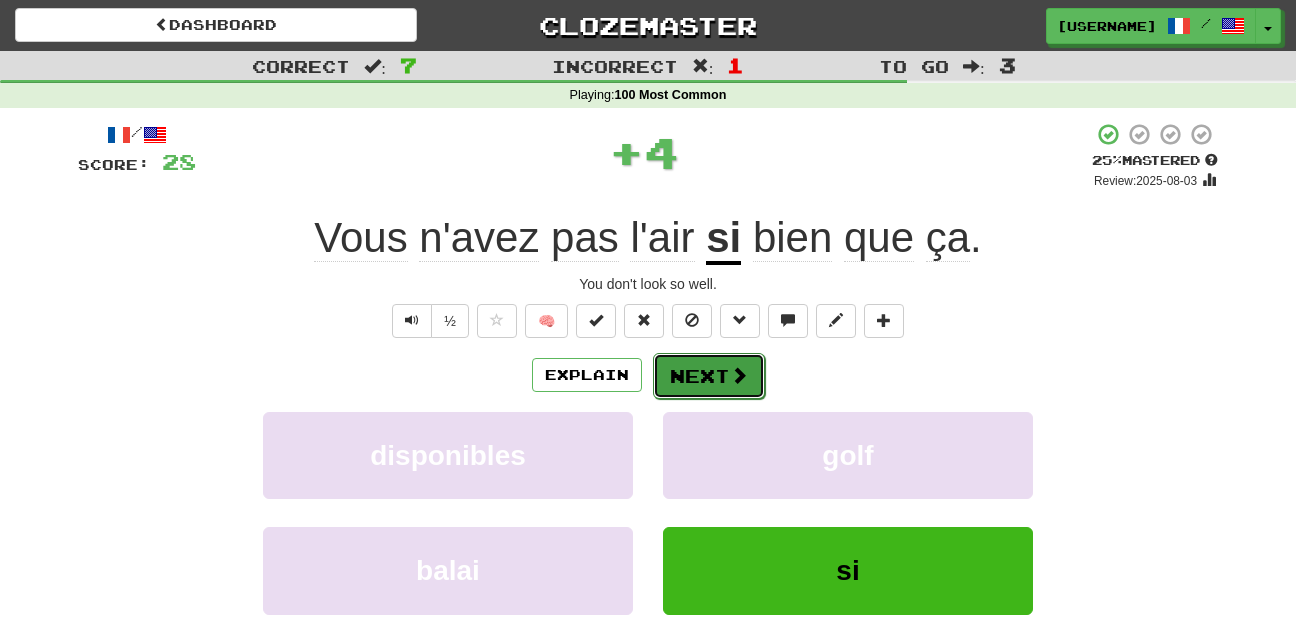 click at bounding box center [739, 375] 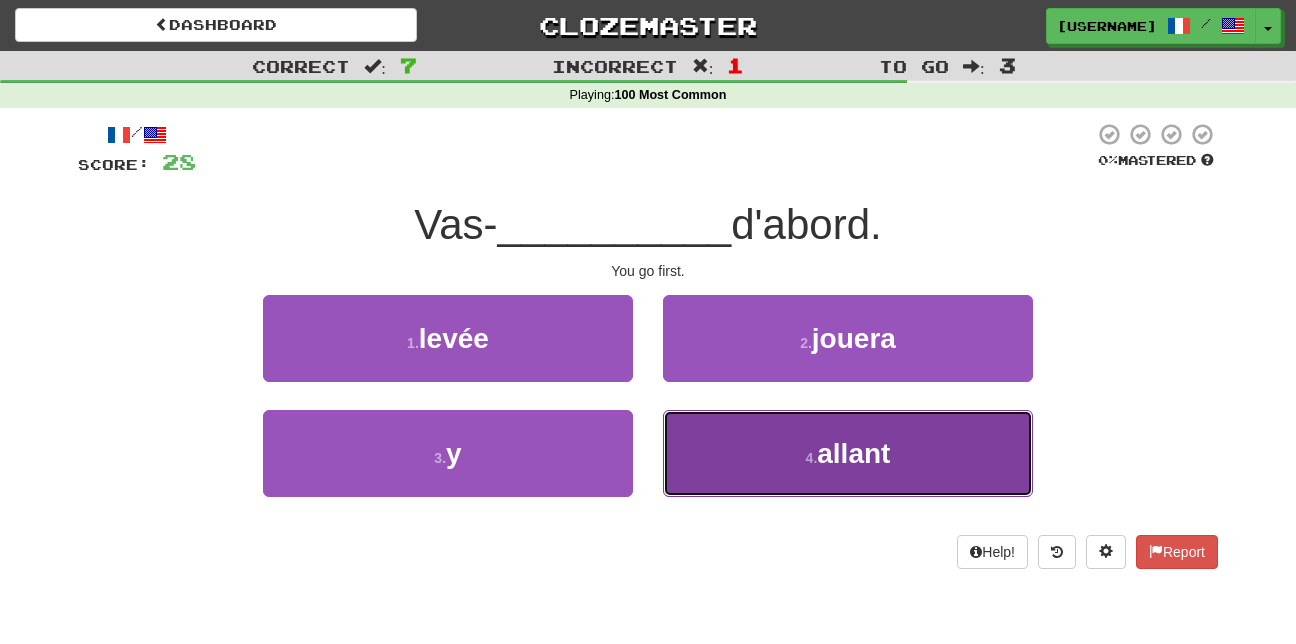 click on "4 .  [LAST]" at bounding box center [848, 453] 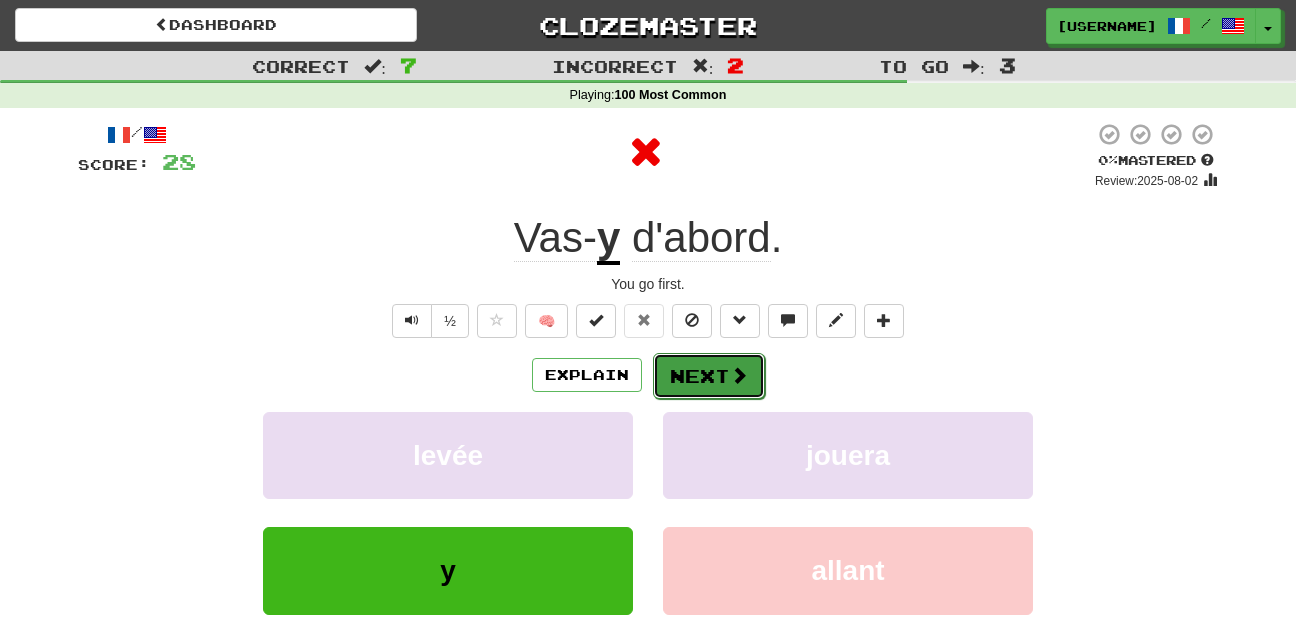 click on "Next" at bounding box center (709, 376) 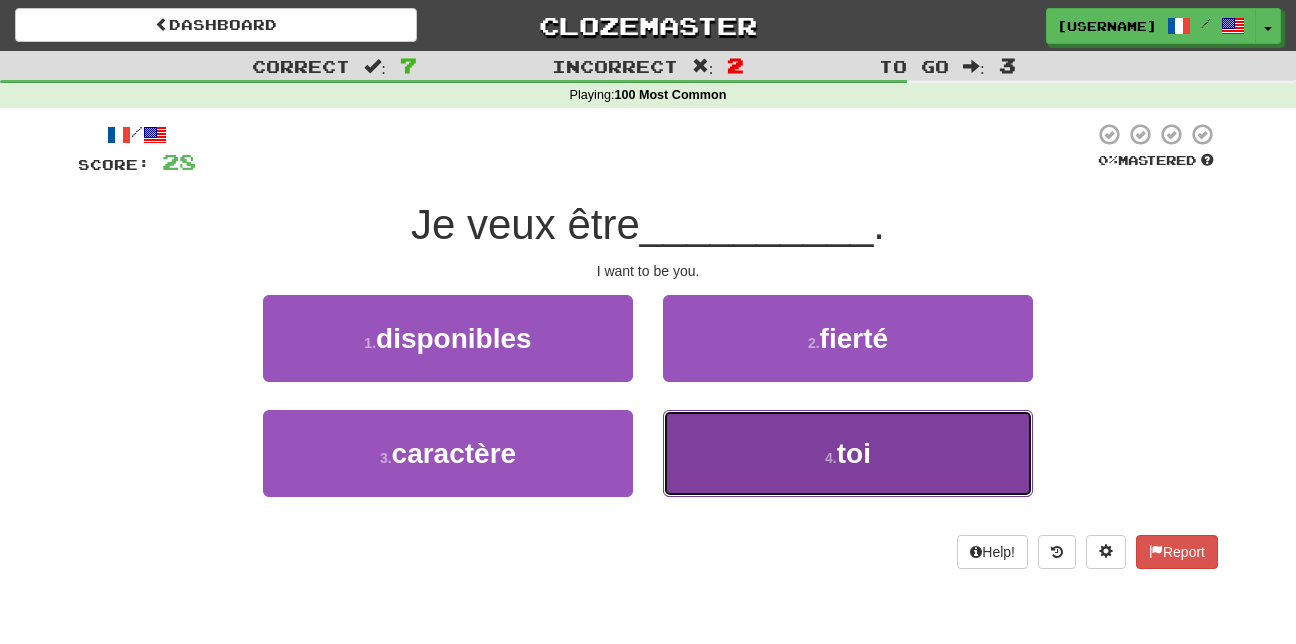 click on "4 .  toi" at bounding box center [848, 453] 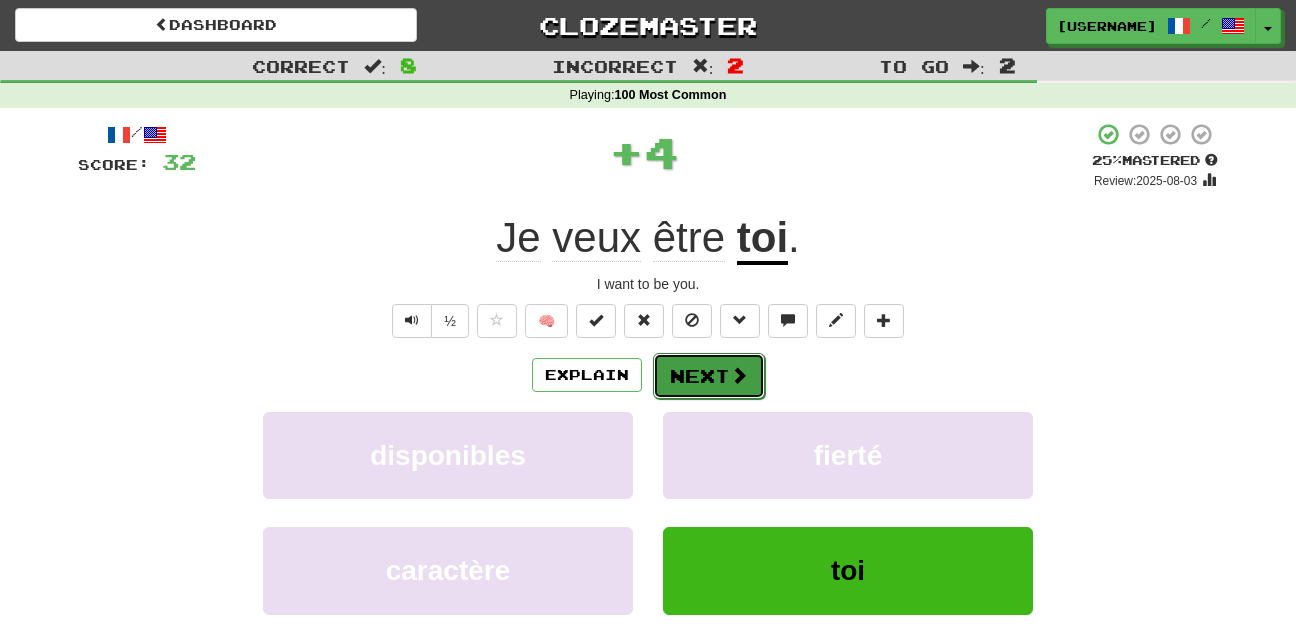 click on "Next" at bounding box center (709, 376) 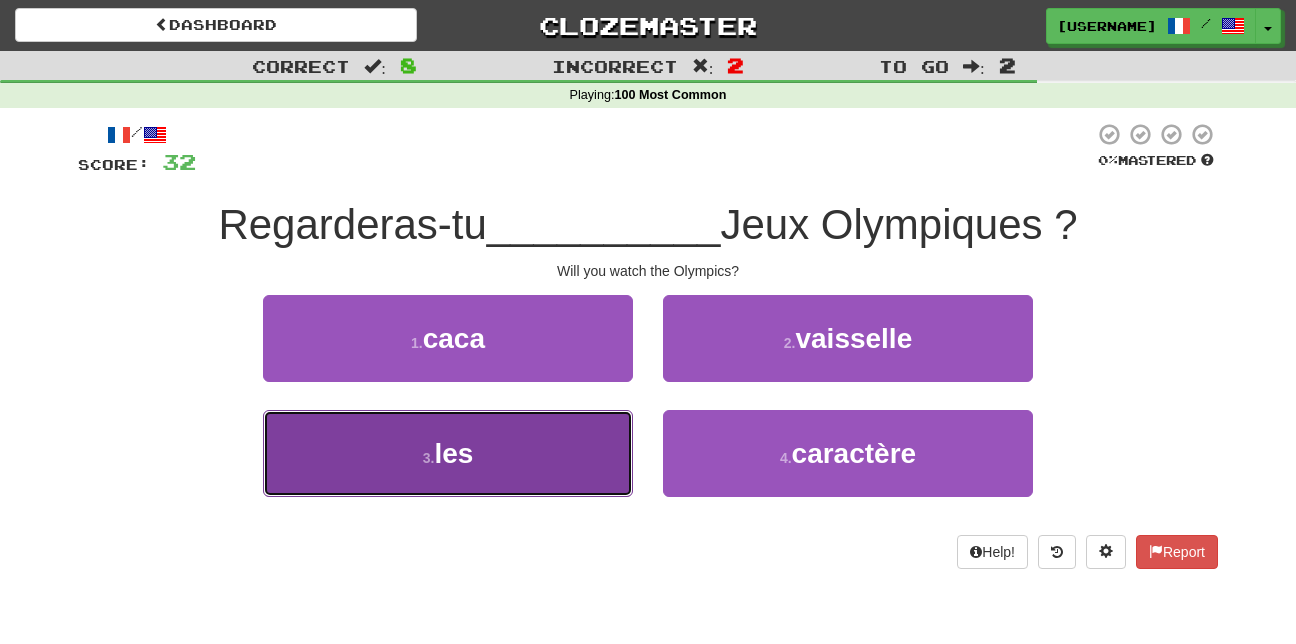 click on "3 .  les" at bounding box center [448, 453] 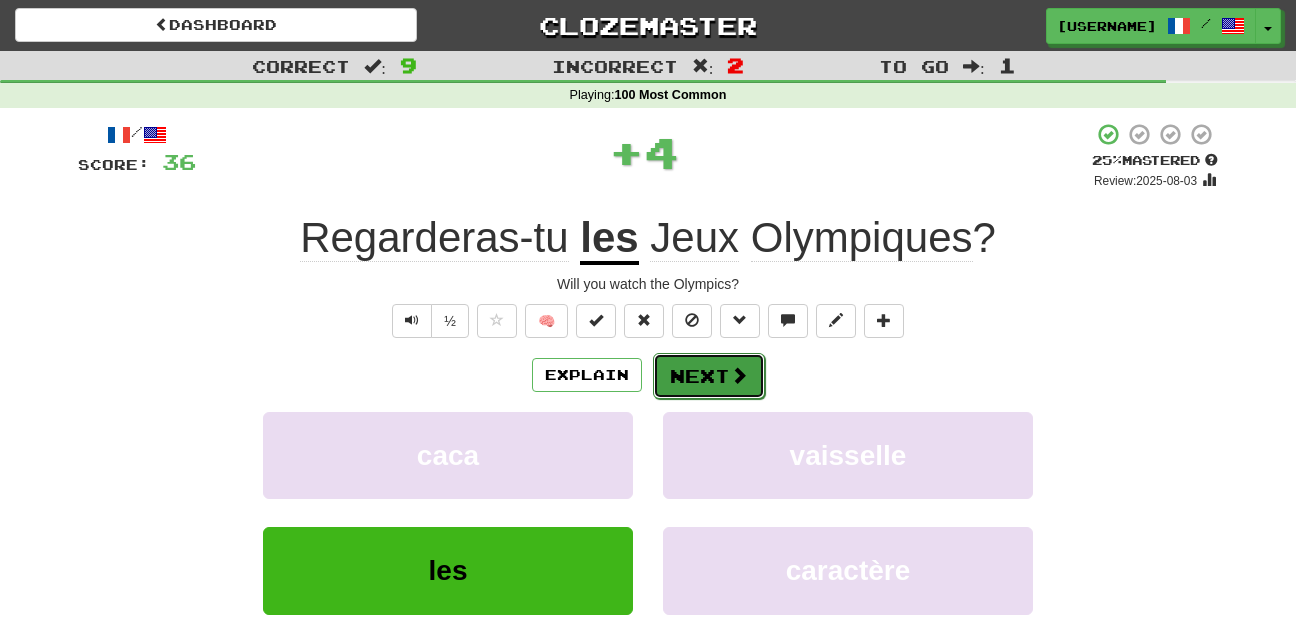 click on "Next" at bounding box center (709, 376) 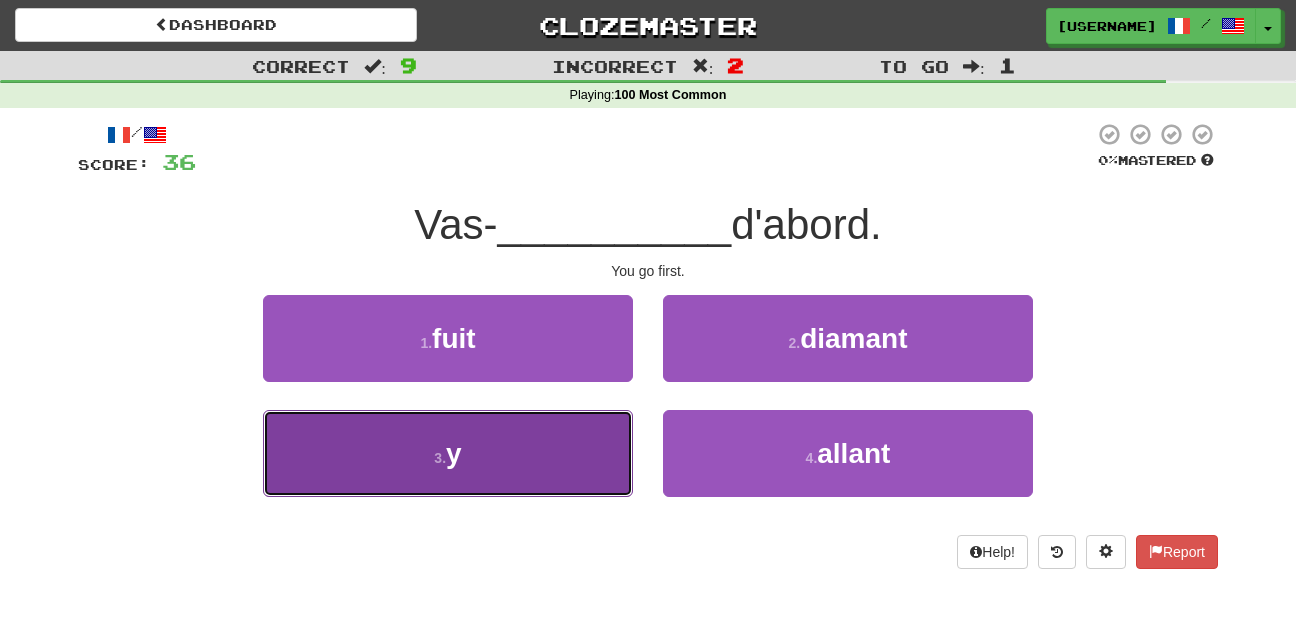 click on "3 .  y" at bounding box center (448, 453) 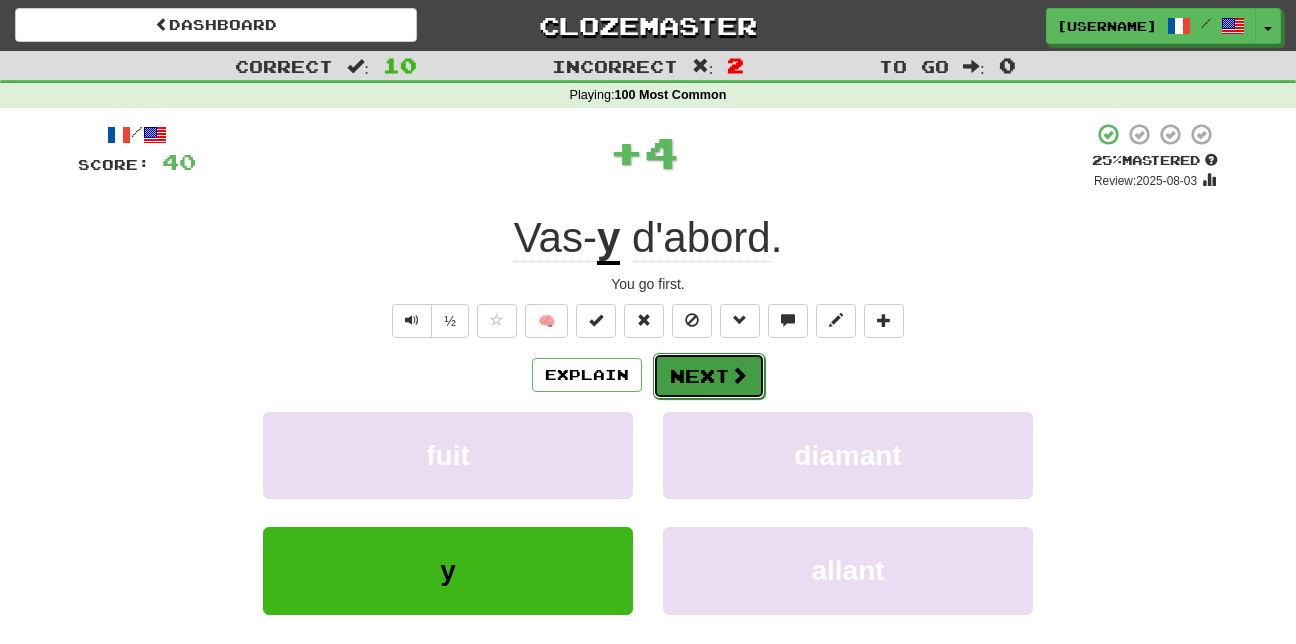 click on "Next" at bounding box center (709, 376) 